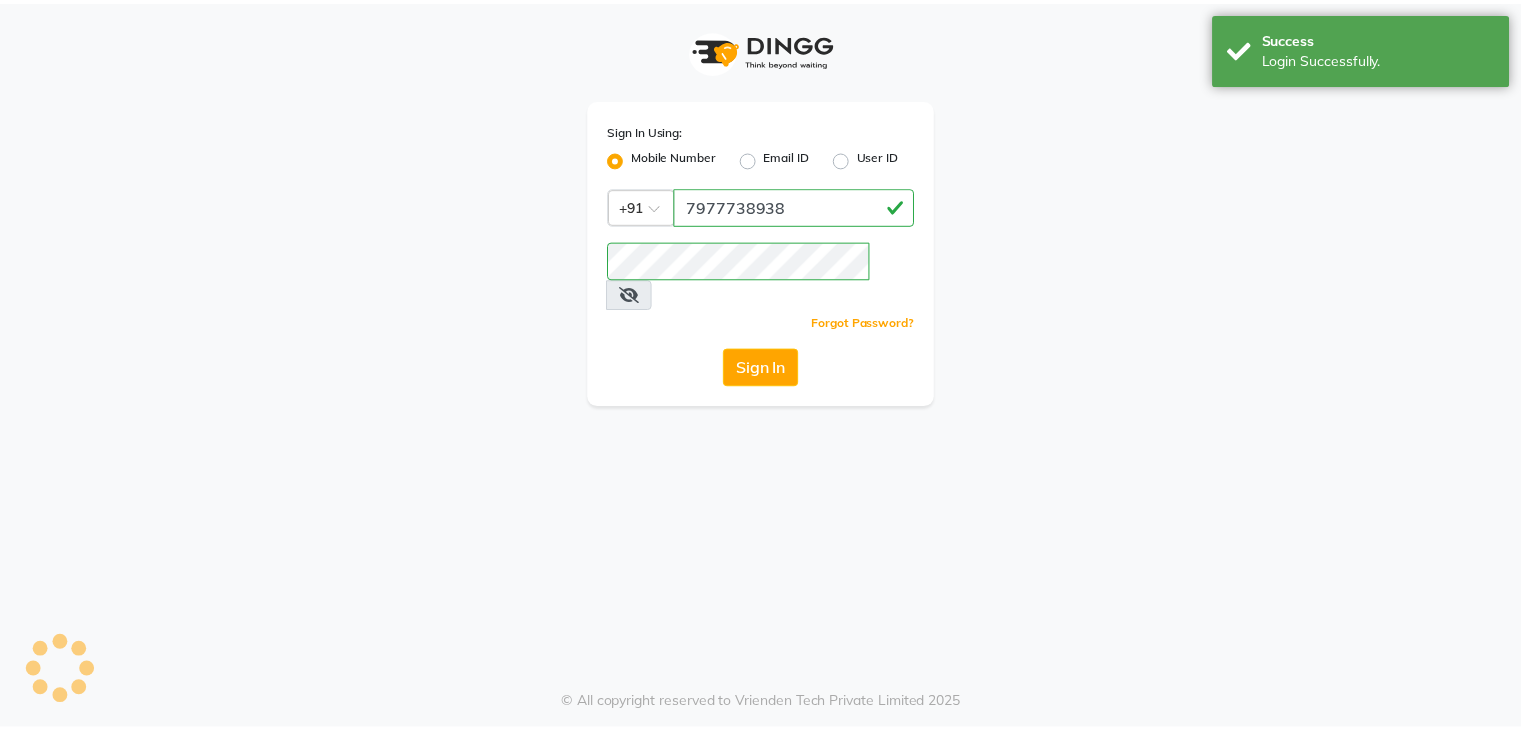 scroll, scrollTop: 0, scrollLeft: 0, axis: both 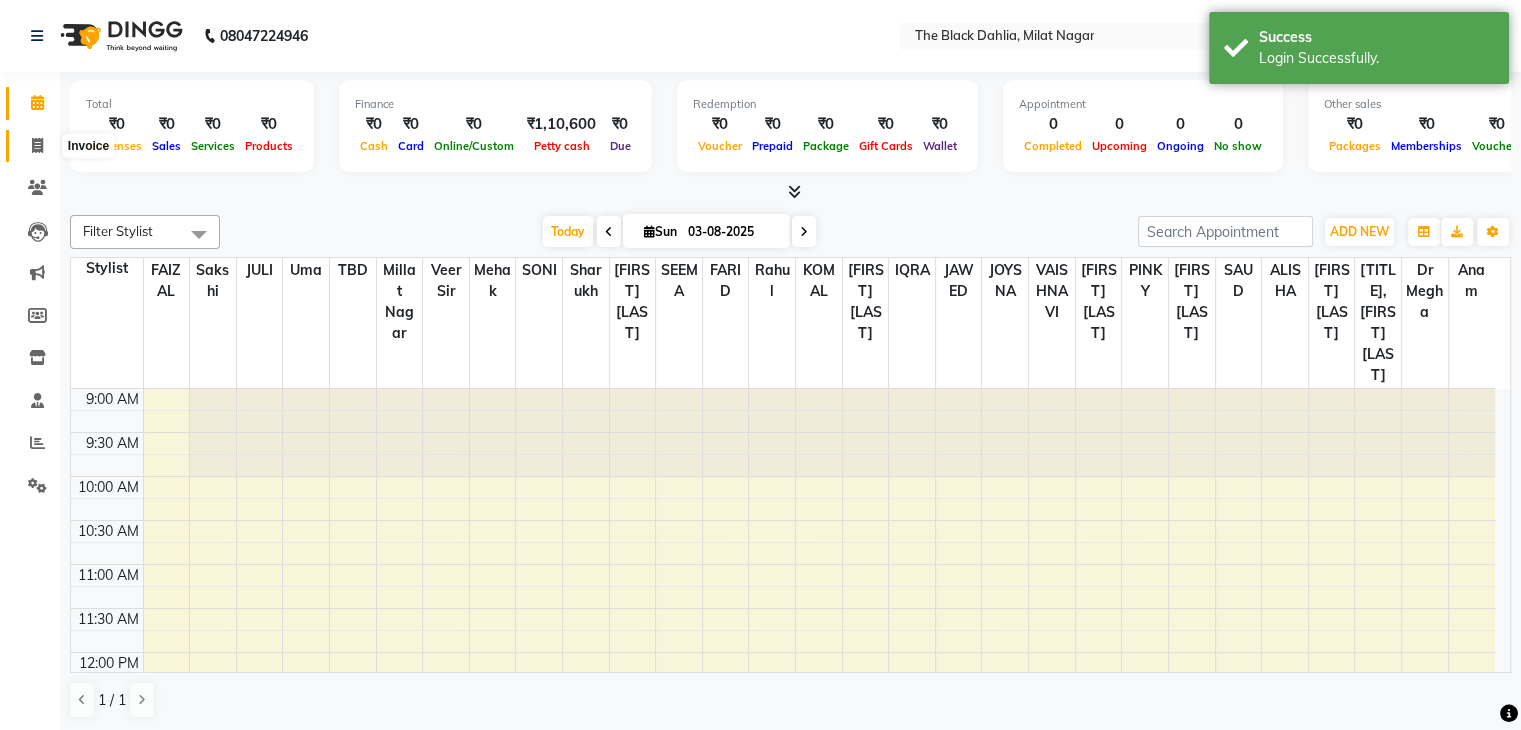 click 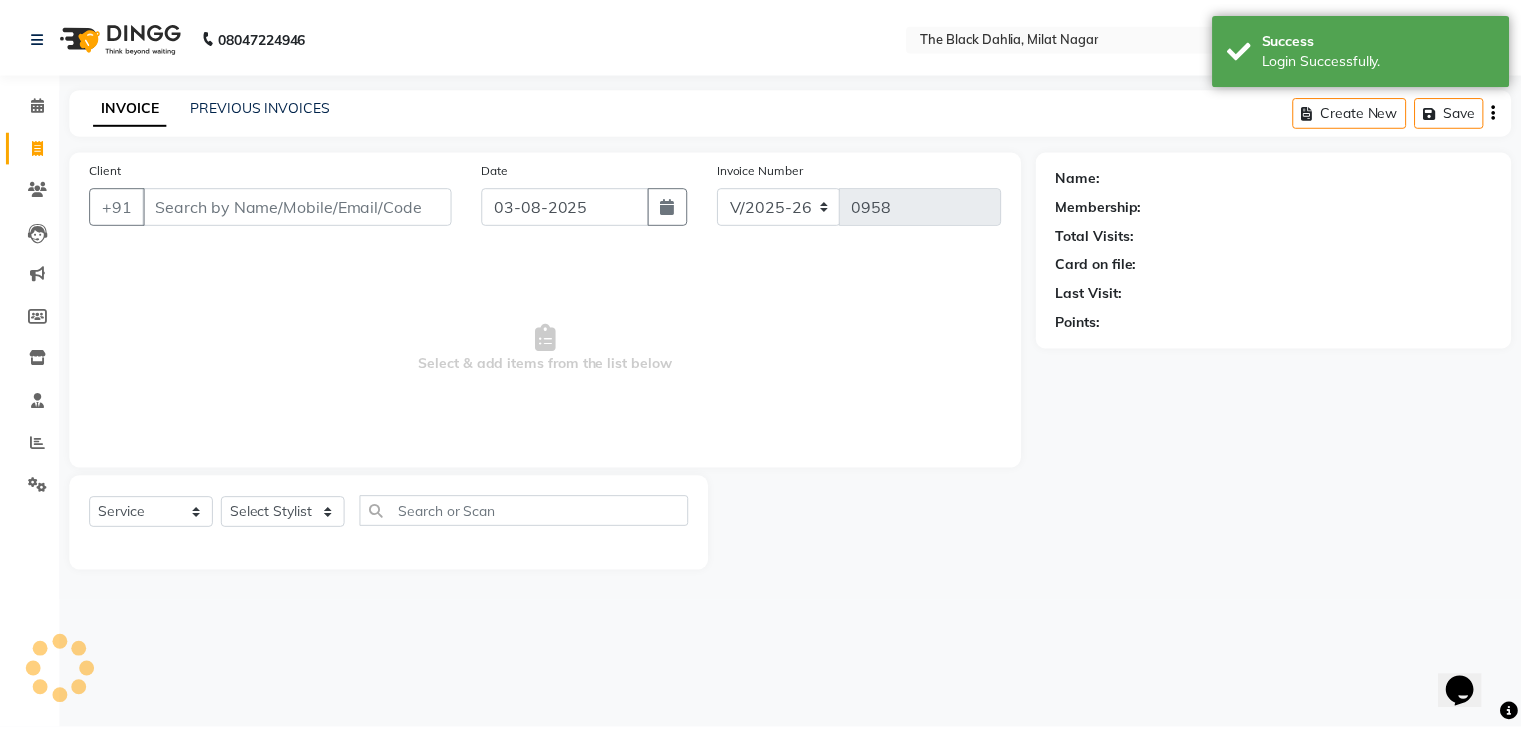 scroll, scrollTop: 0, scrollLeft: 0, axis: both 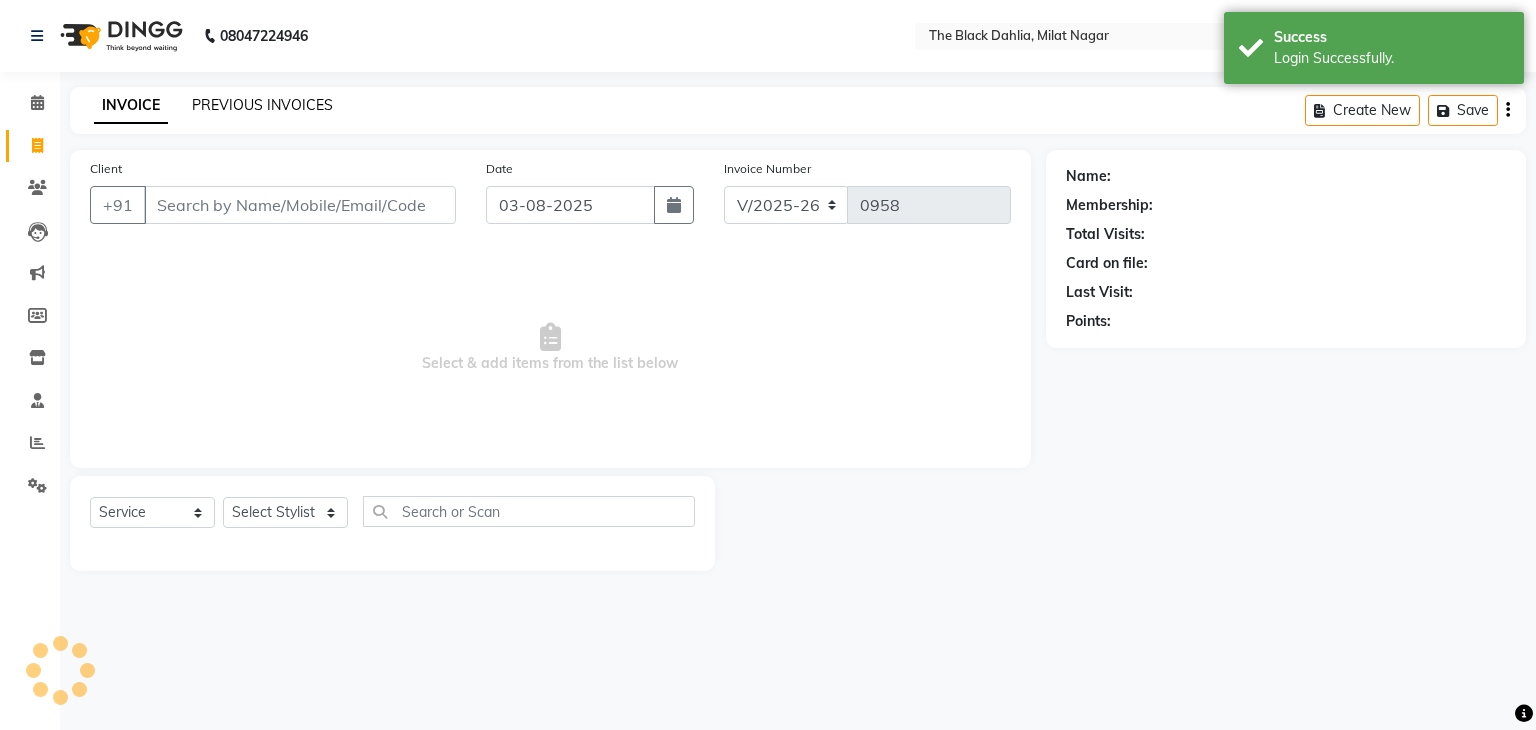 drag, startPoint x: 253, startPoint y: 94, endPoint x: 250, endPoint y: 104, distance: 10.440307 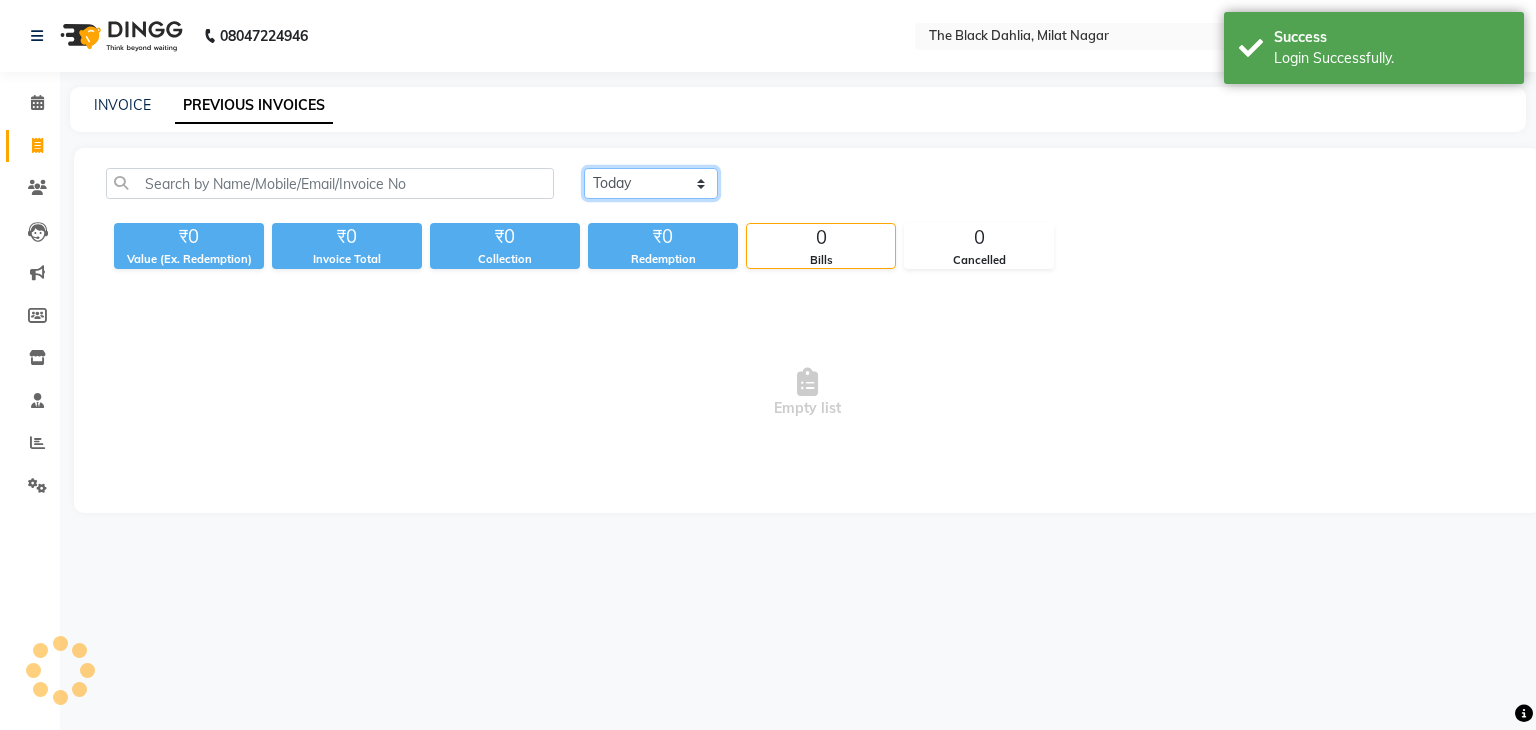 drag, startPoint x: 656, startPoint y: 185, endPoint x: 656, endPoint y: 197, distance: 12 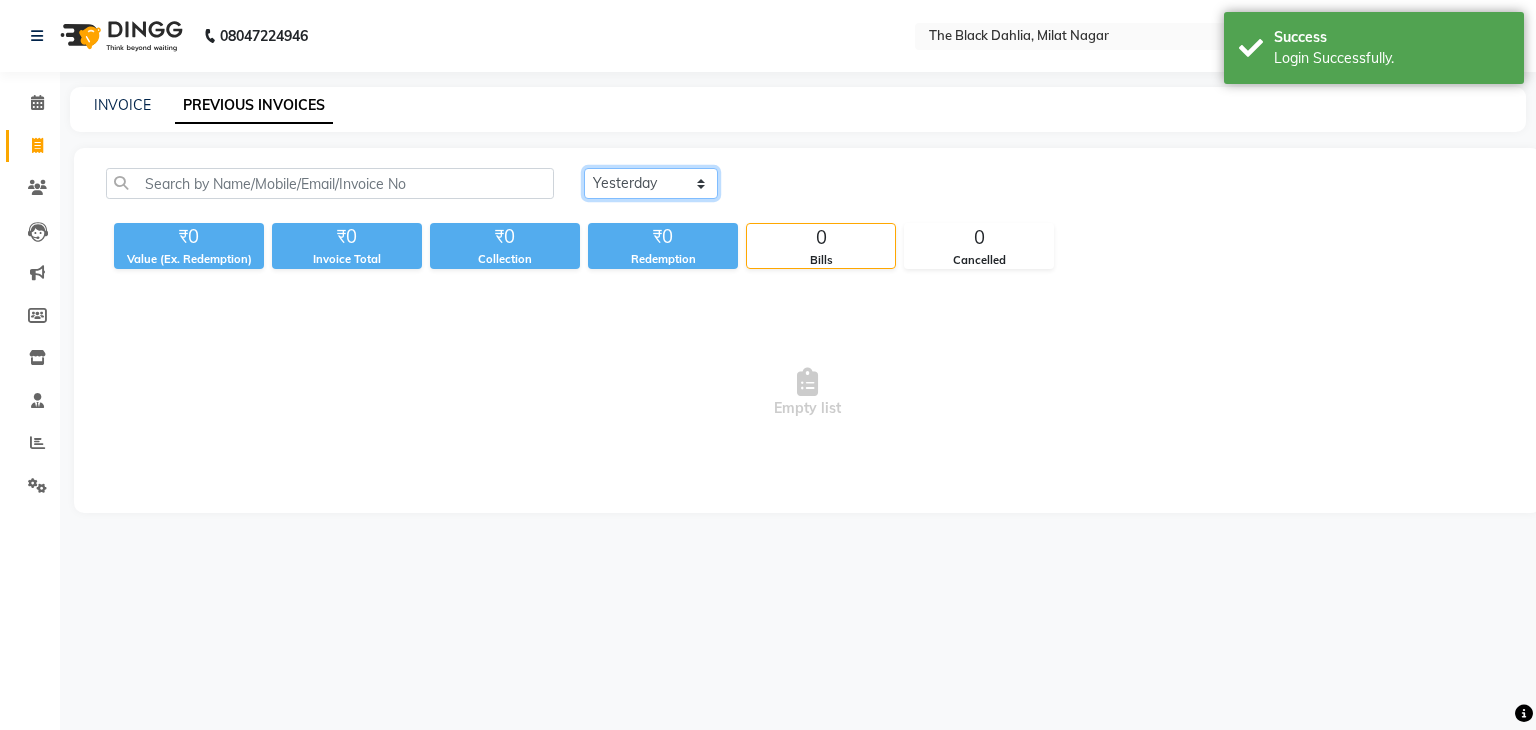 click on "Today Yesterday Custom Range" 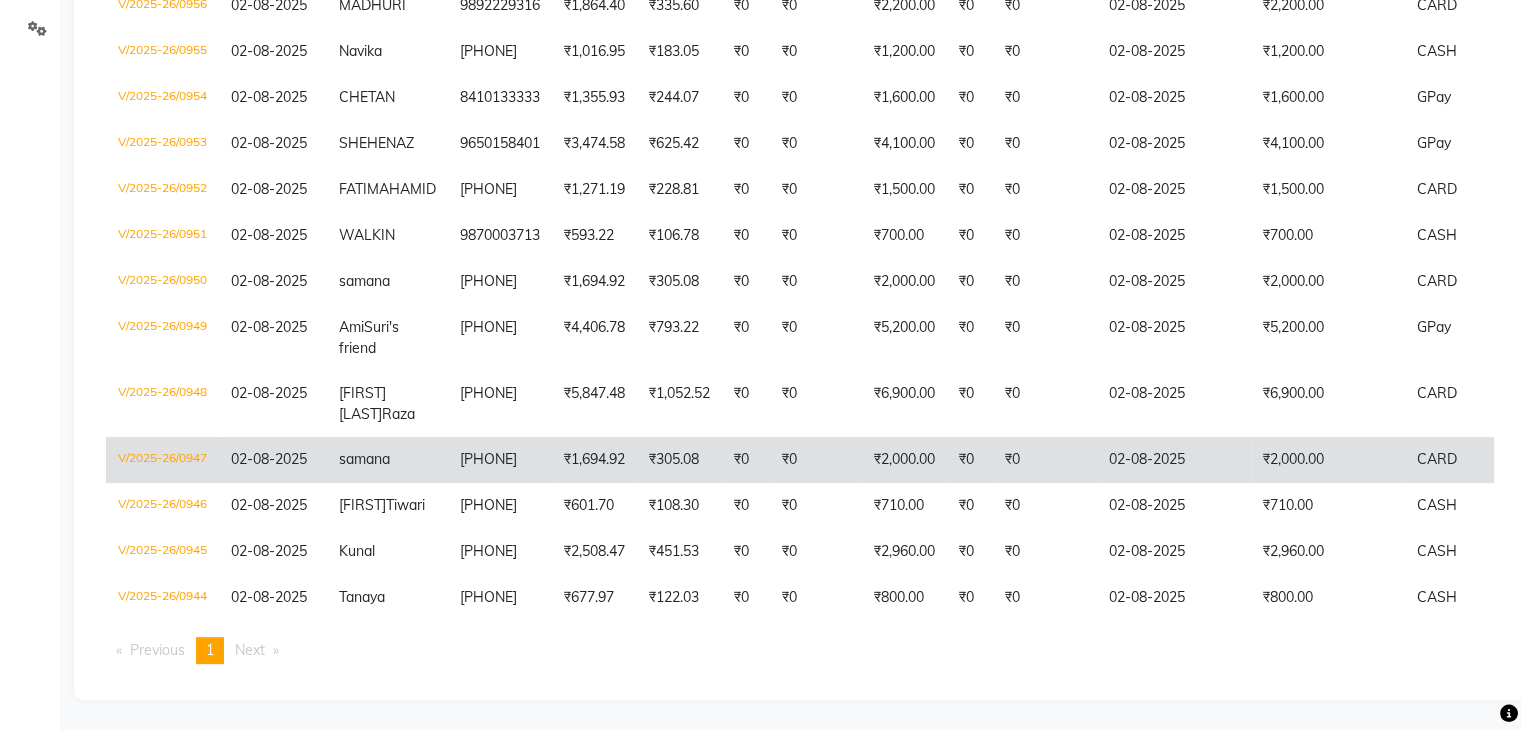 scroll, scrollTop: 0, scrollLeft: 0, axis: both 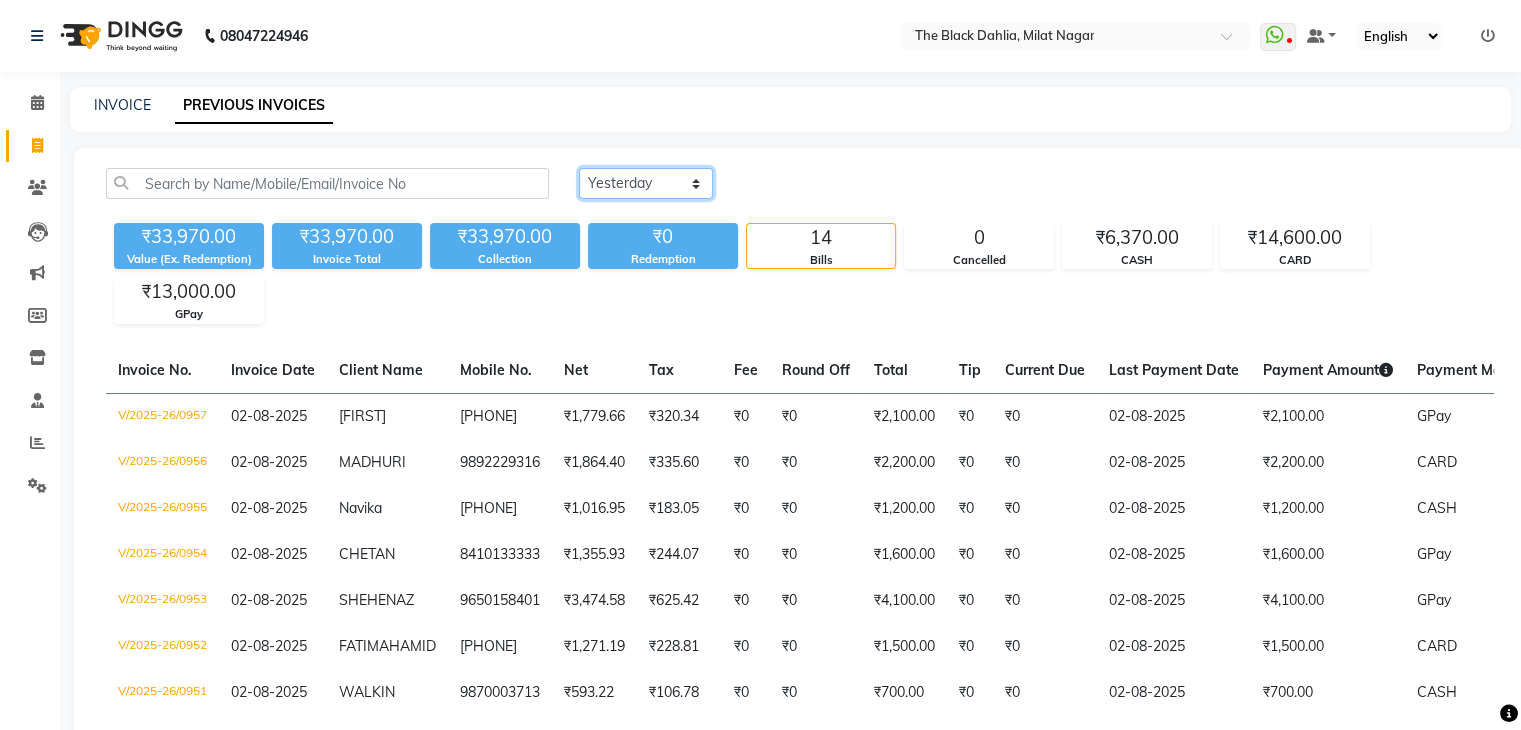 drag, startPoint x: 673, startPoint y: 176, endPoint x: 672, endPoint y: 196, distance: 20.024984 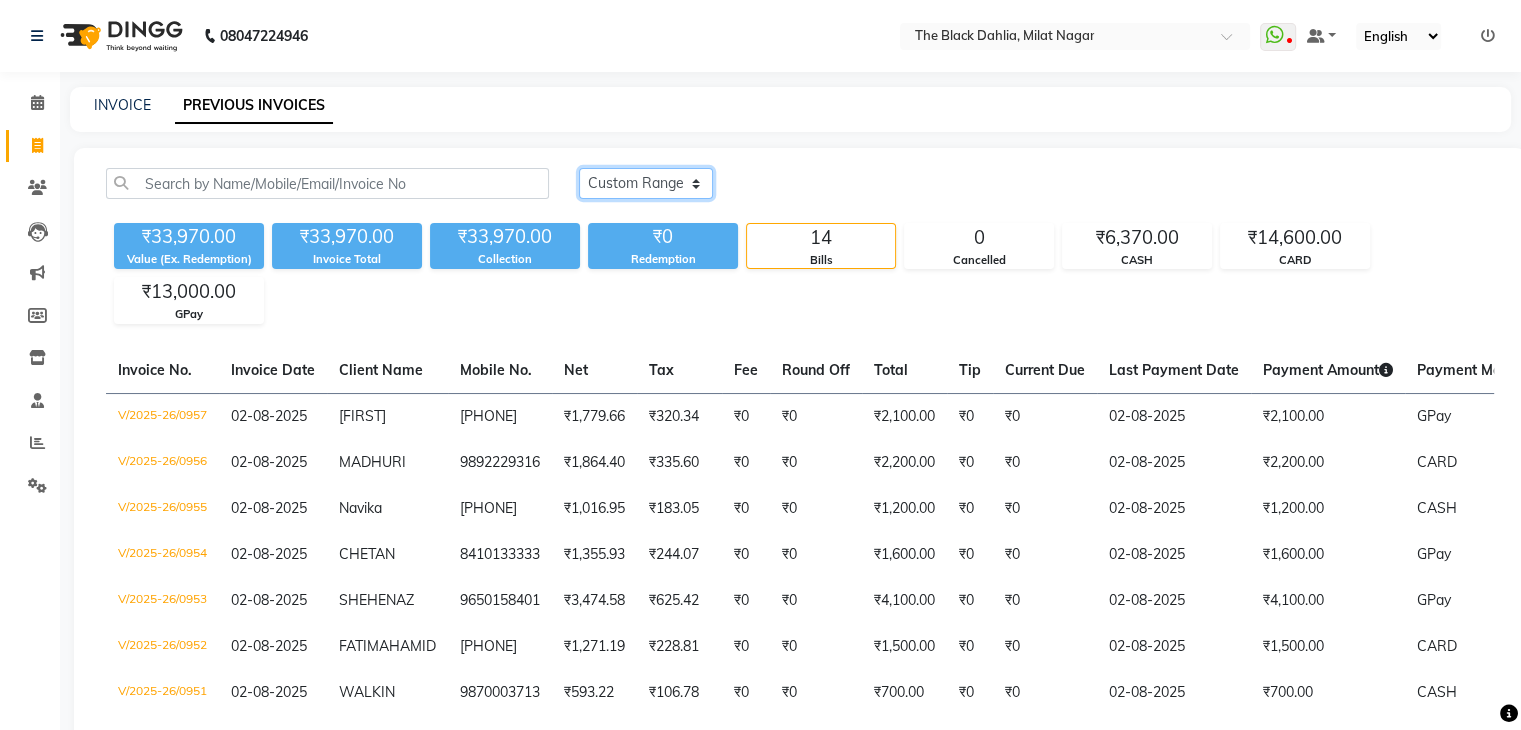 click on "Today Yesterday Custom Range" 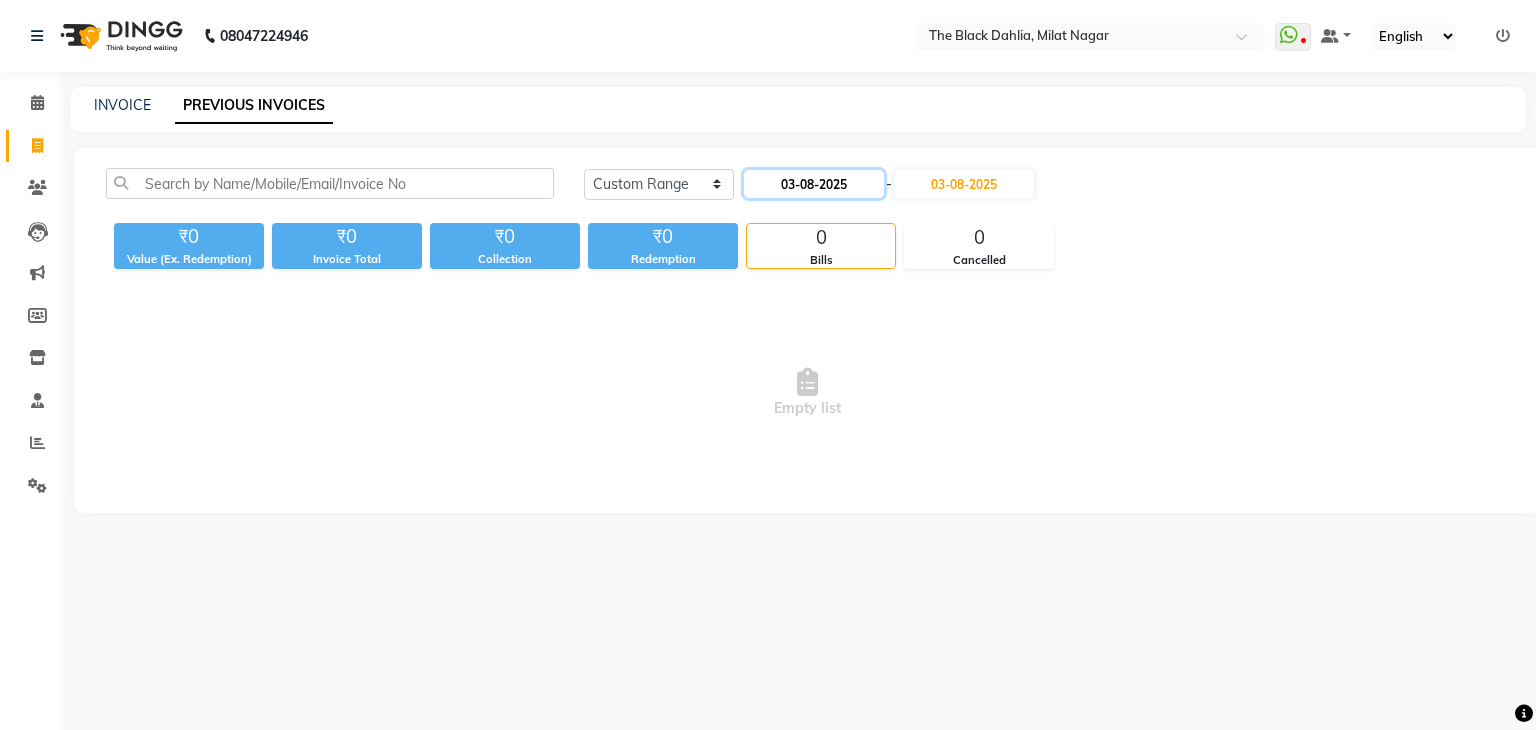 click on "03-08-2025" 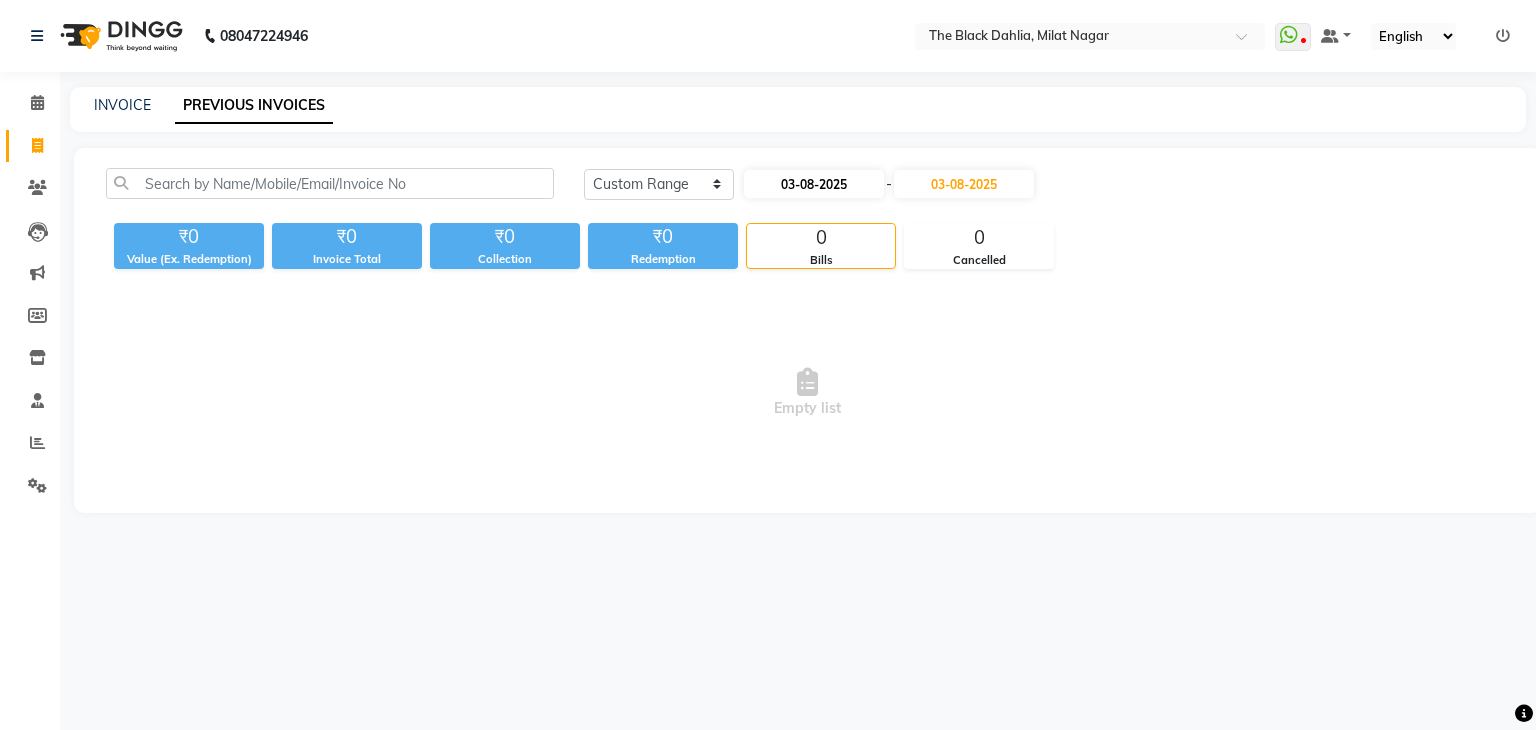 select on "8" 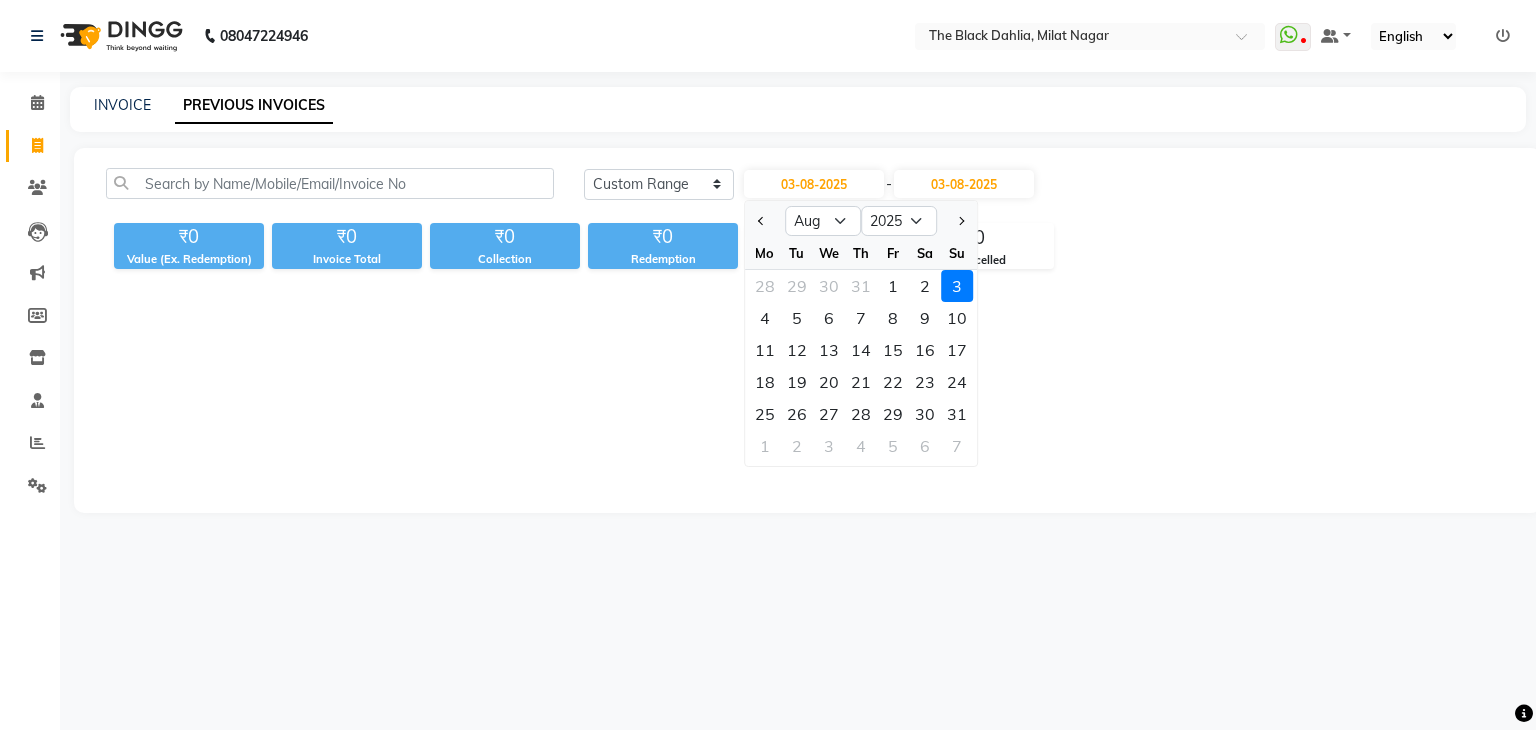 click on "1" 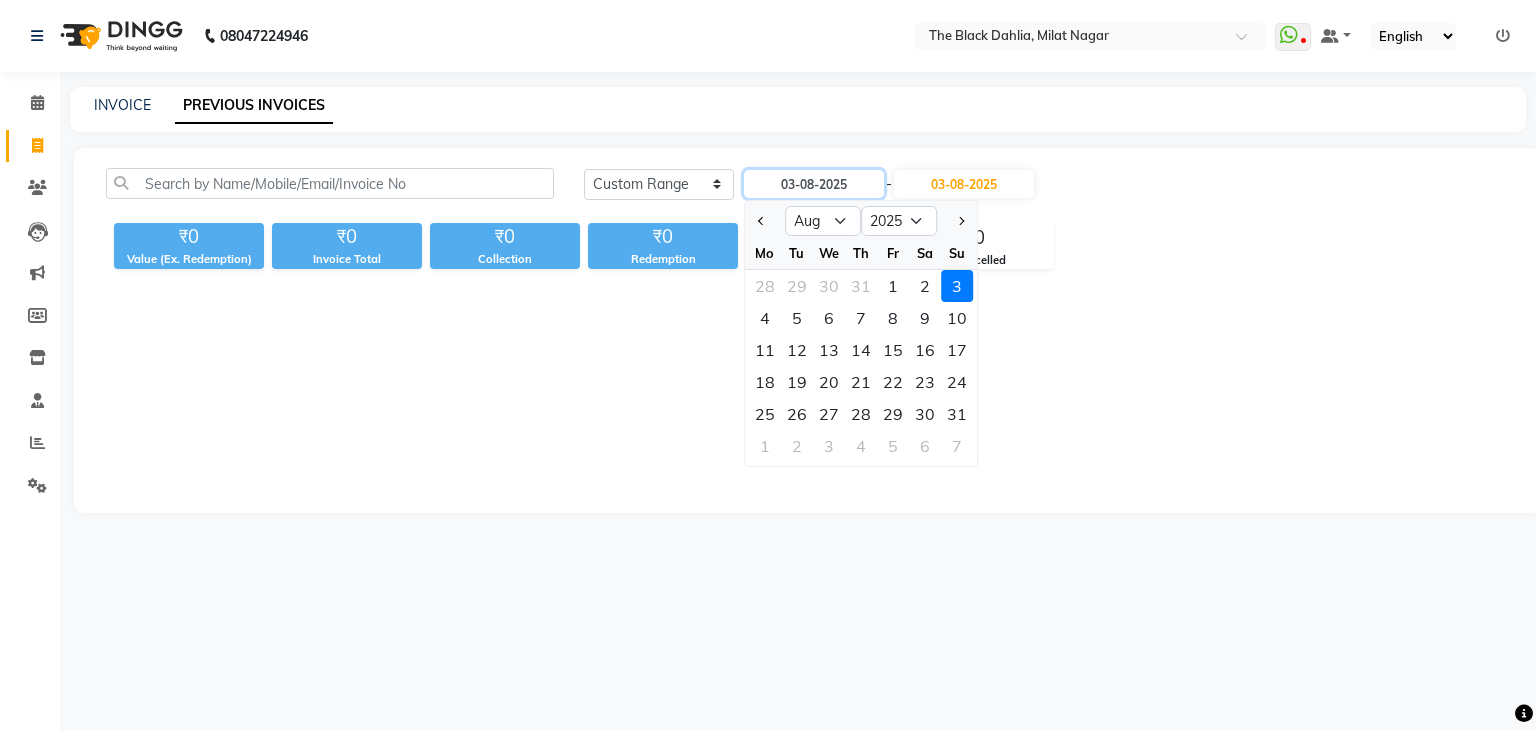 type on "01-08-2025" 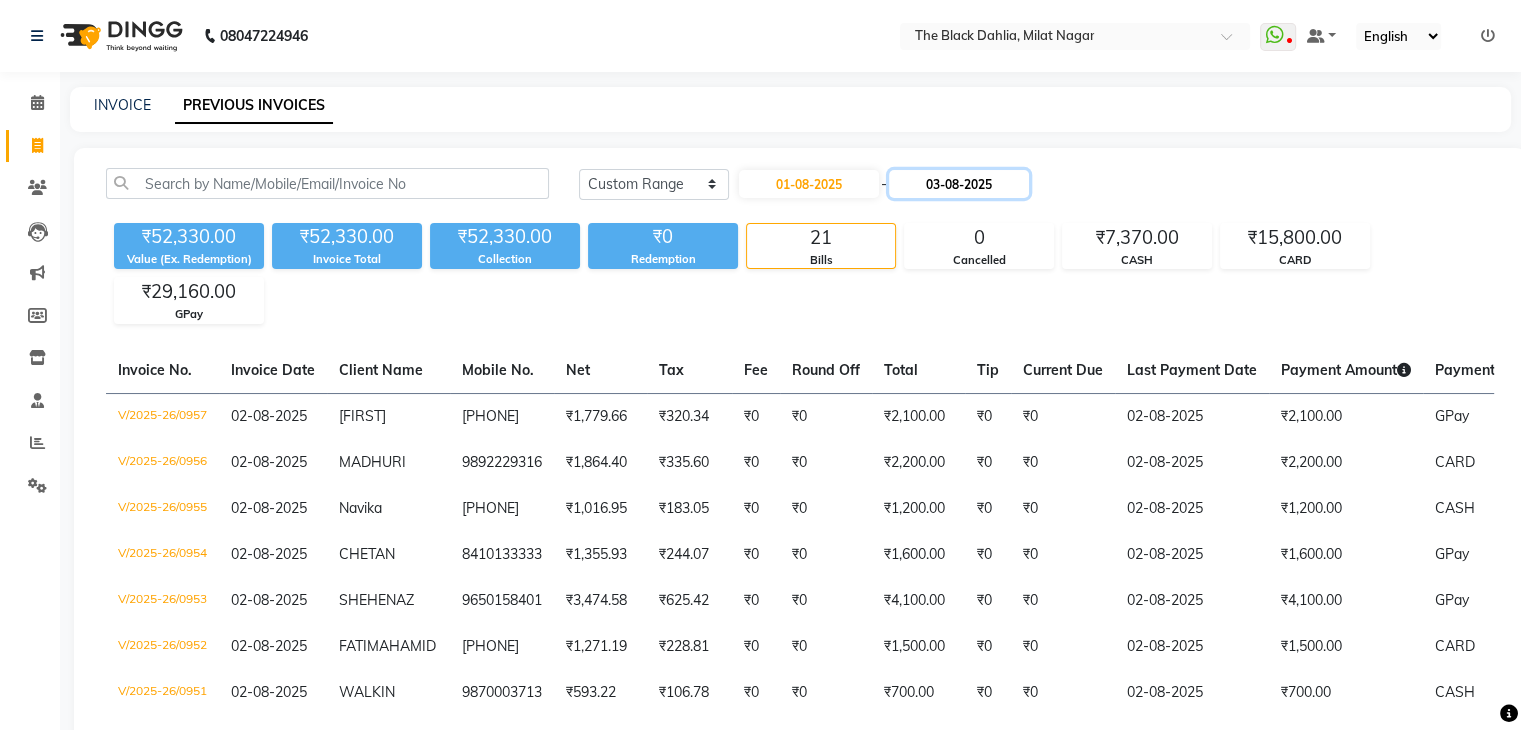 click on "03-08-2025" 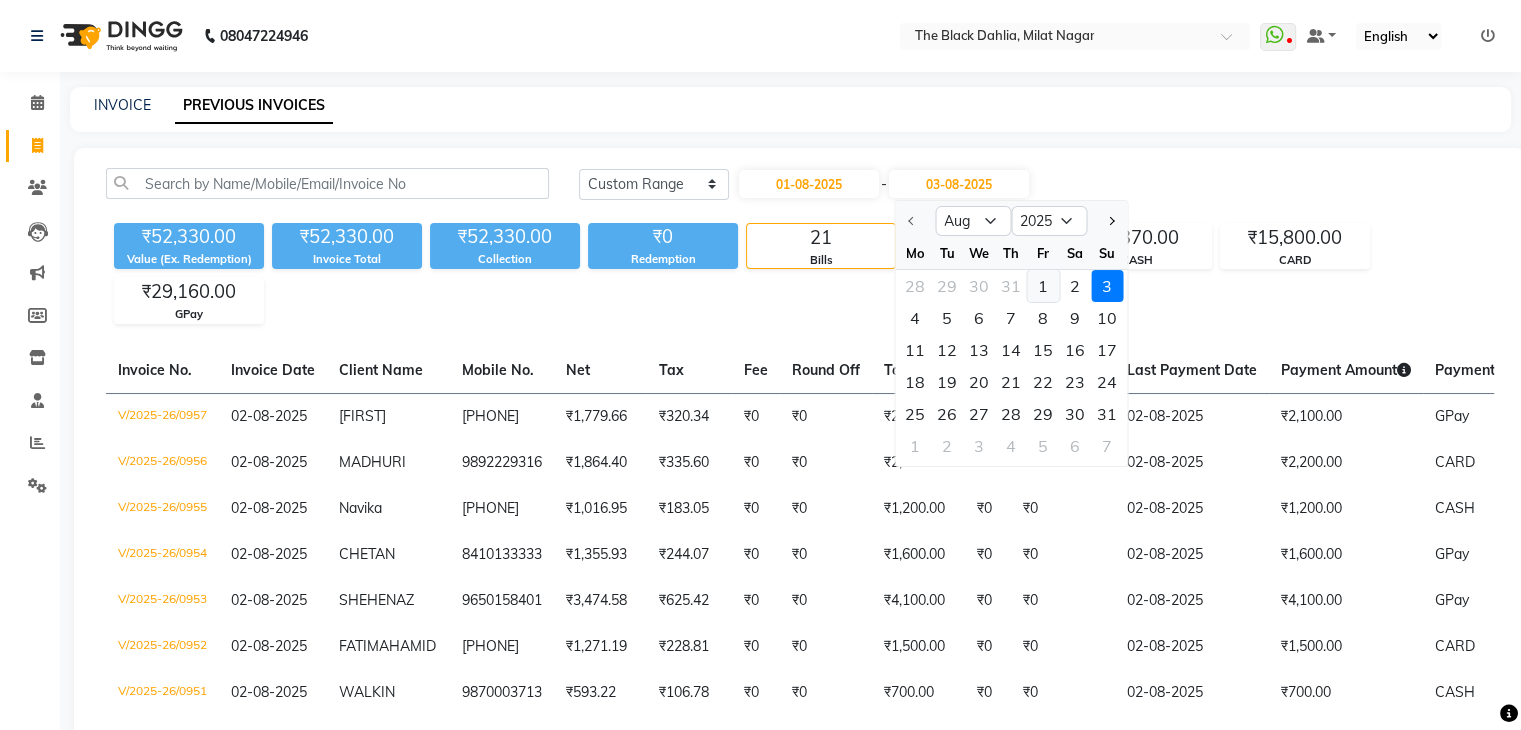 click on "1" 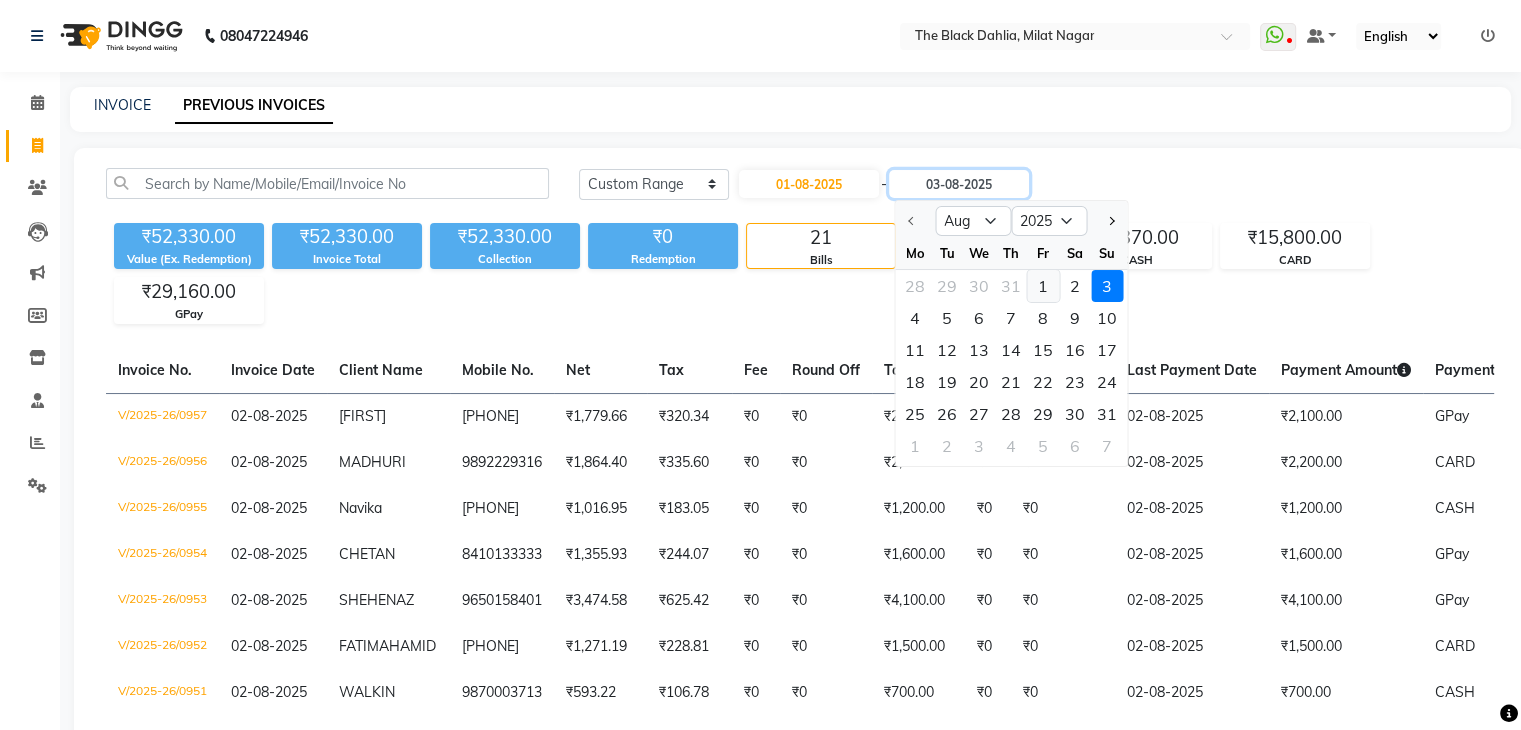 type on "01-08-2025" 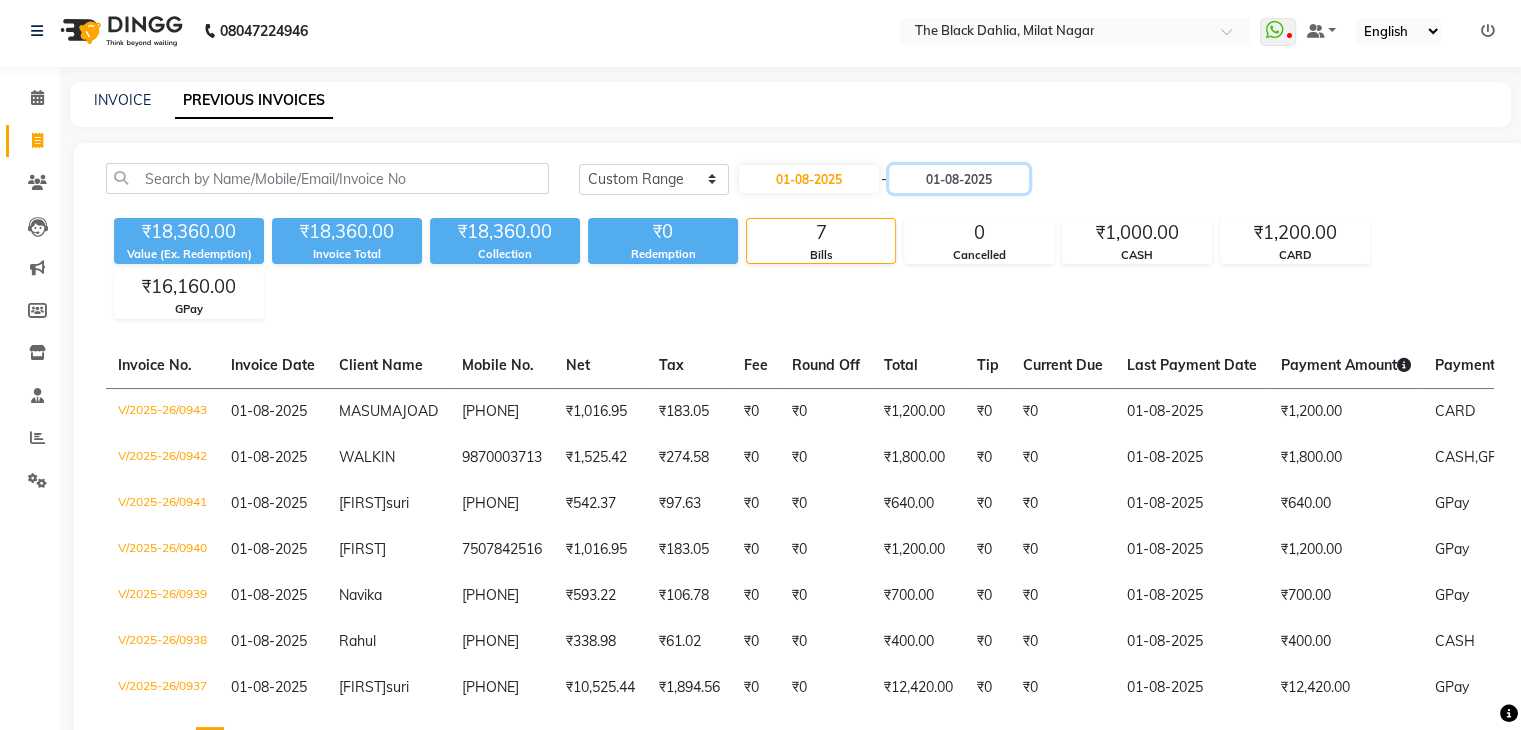 scroll, scrollTop: 0, scrollLeft: 0, axis: both 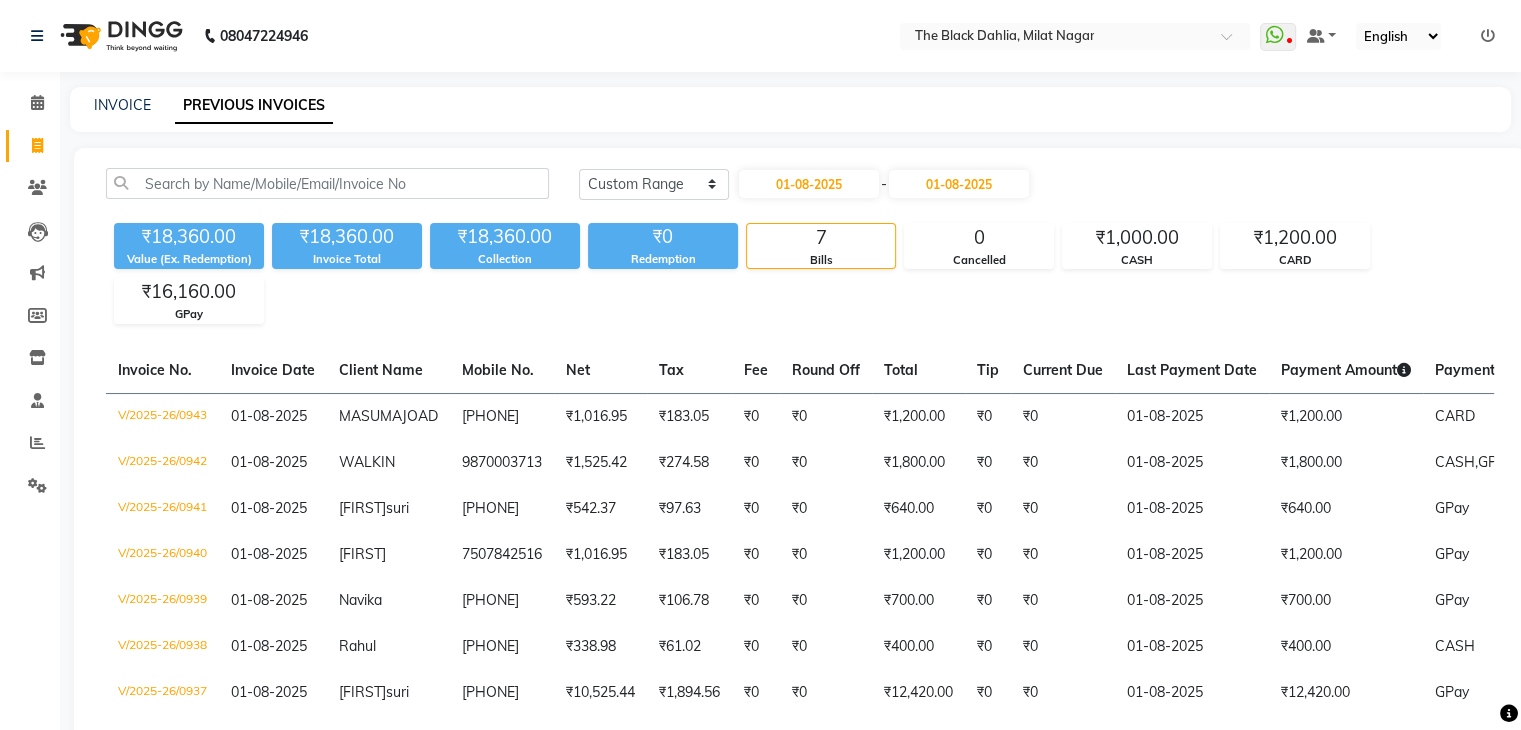 click on "01-08-2025 - 01-08-2025" 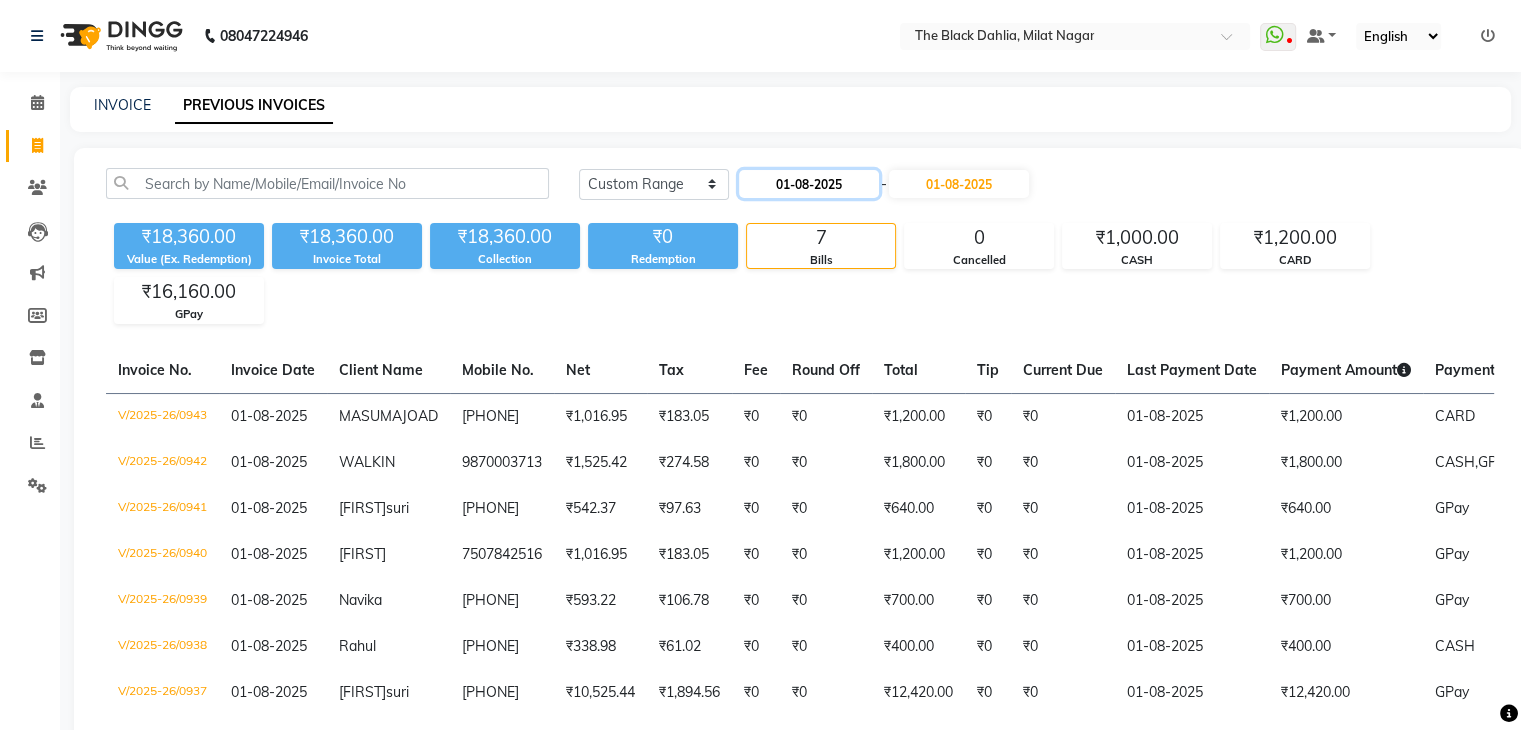 click on "01-08-2025" 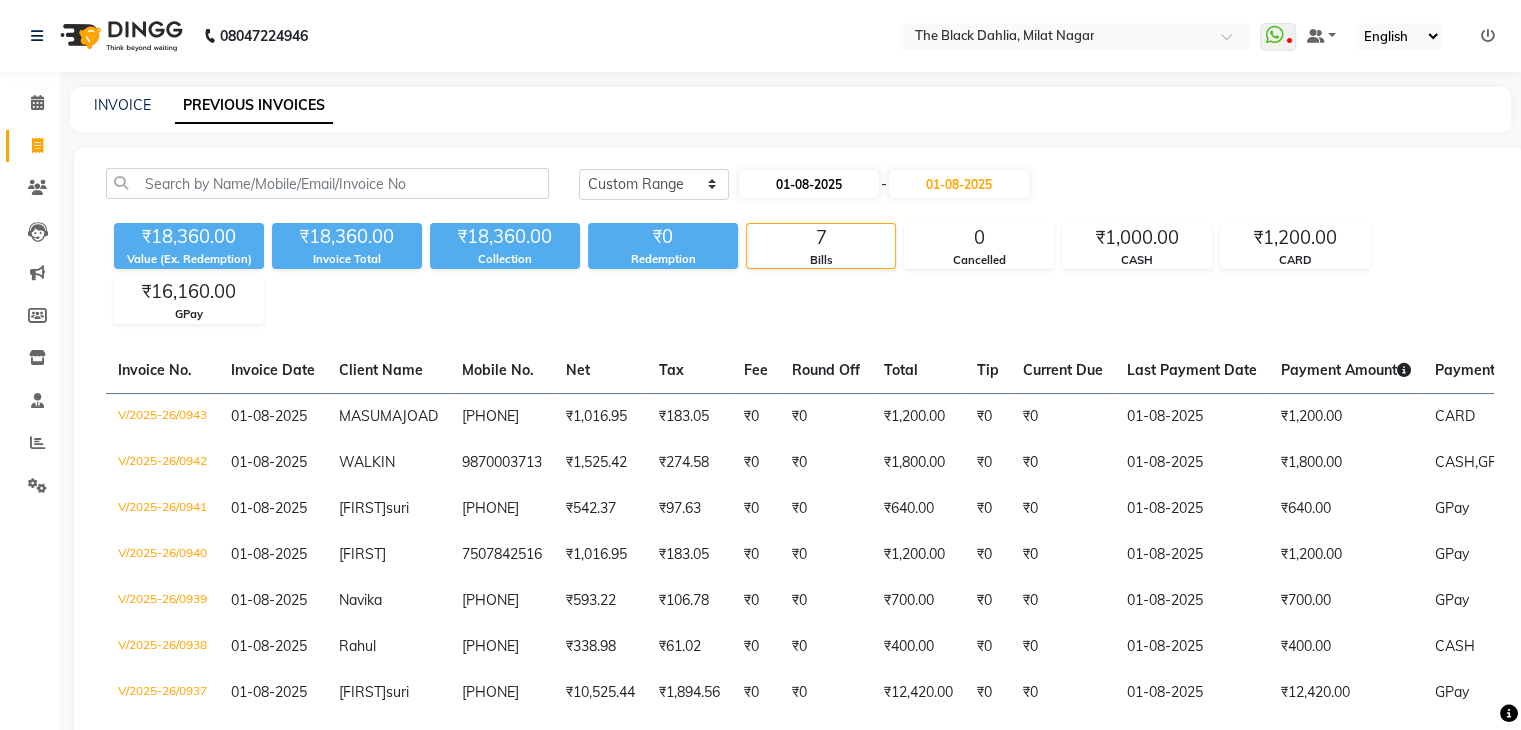 select on "8" 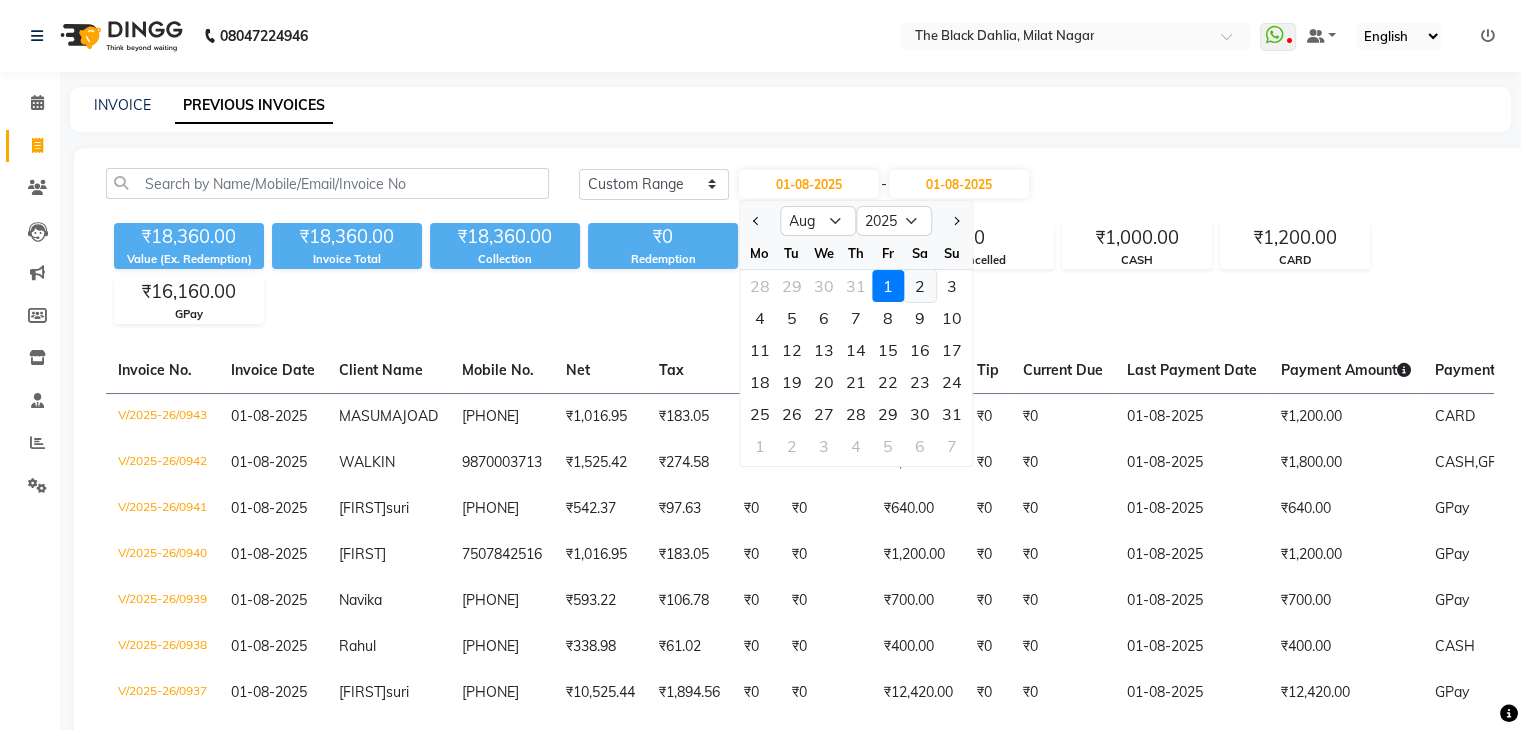 click on "2" 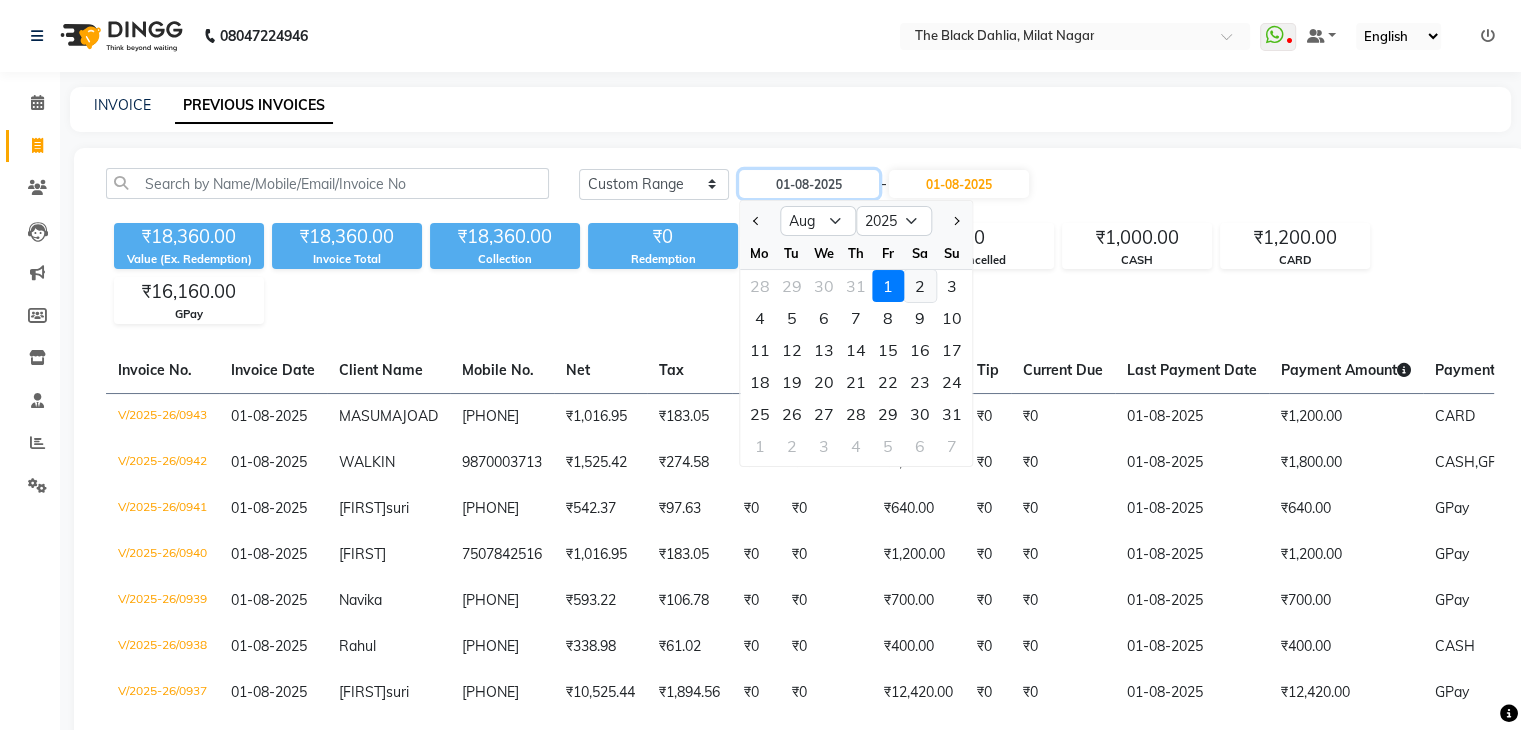 type on "02-08-2025" 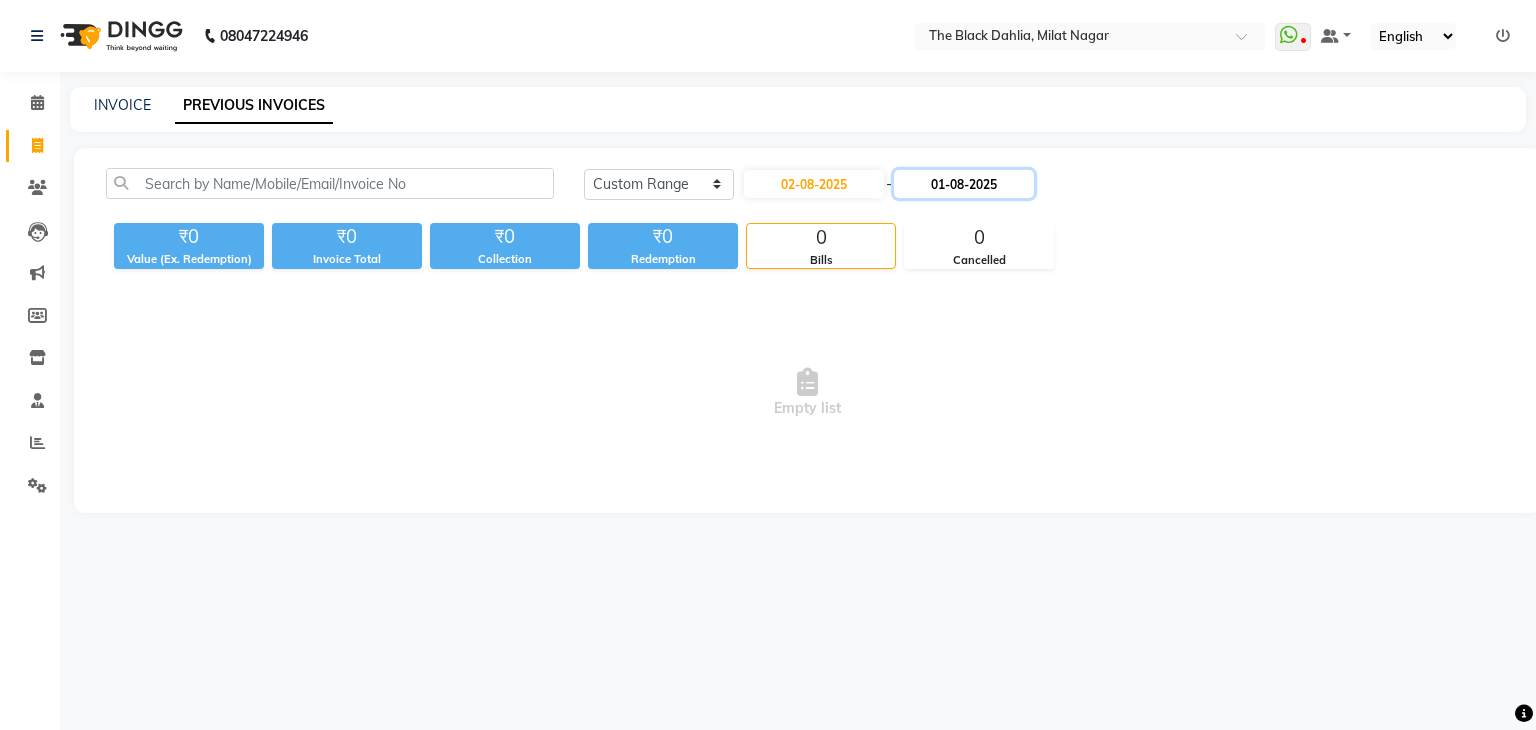click on "01-08-2025" 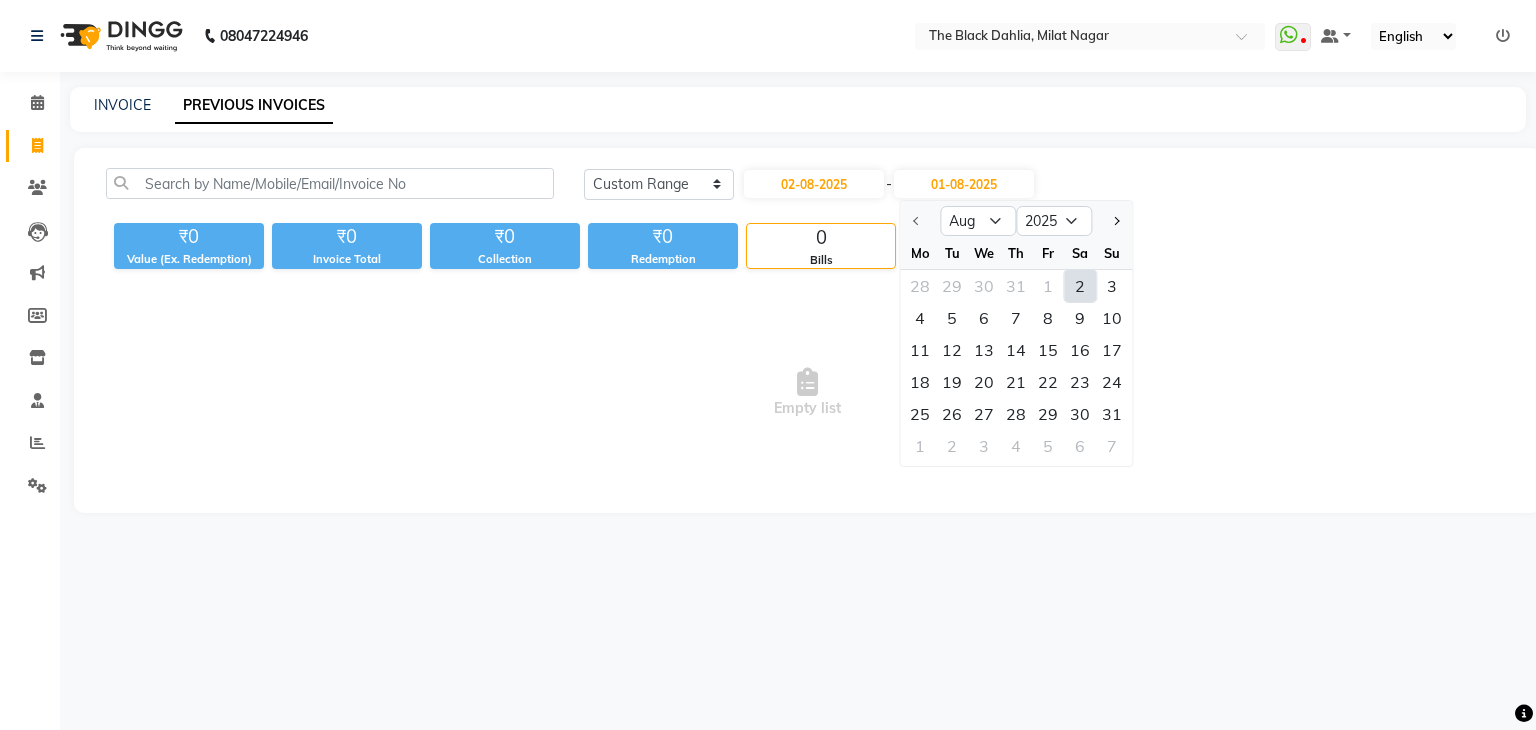 click on "2" 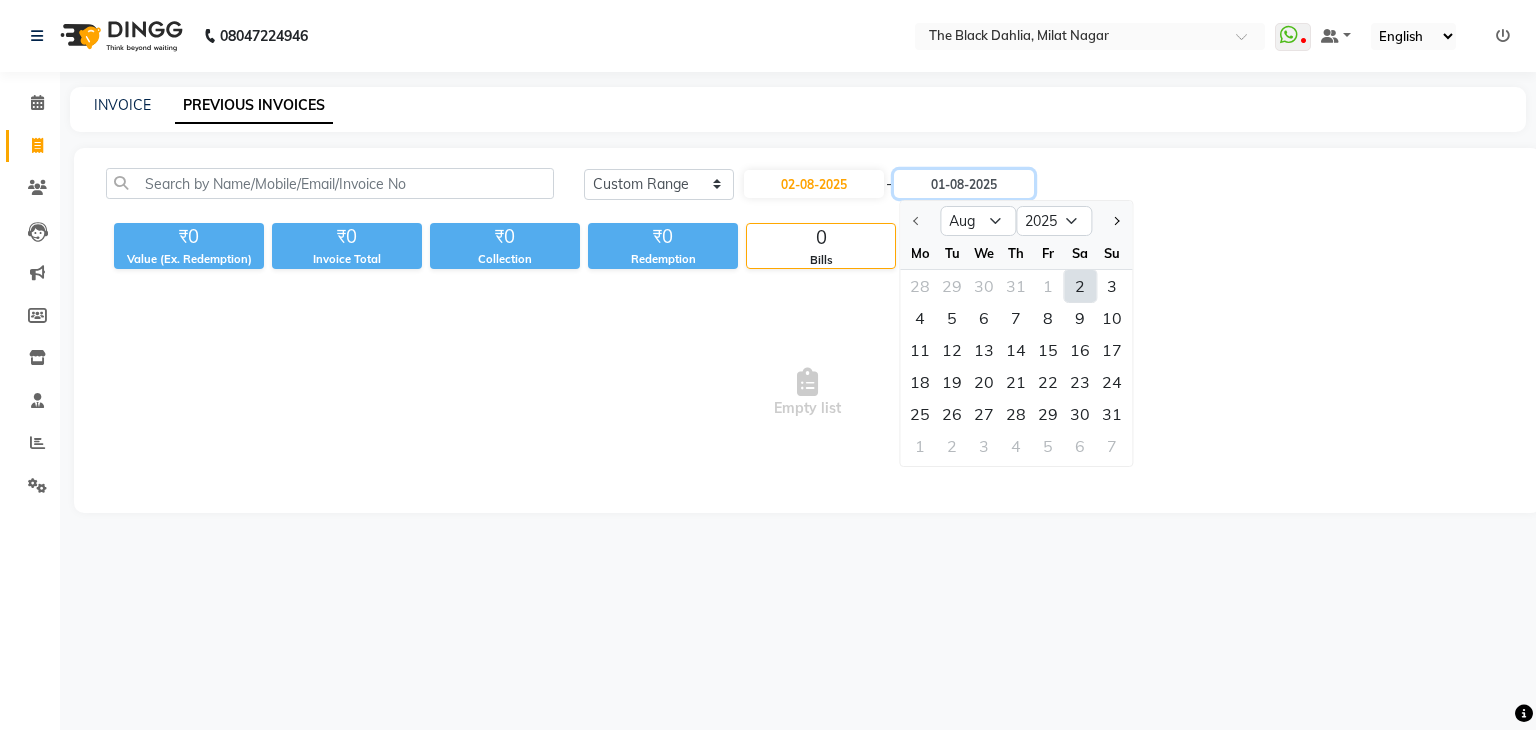 type on "02-08-2025" 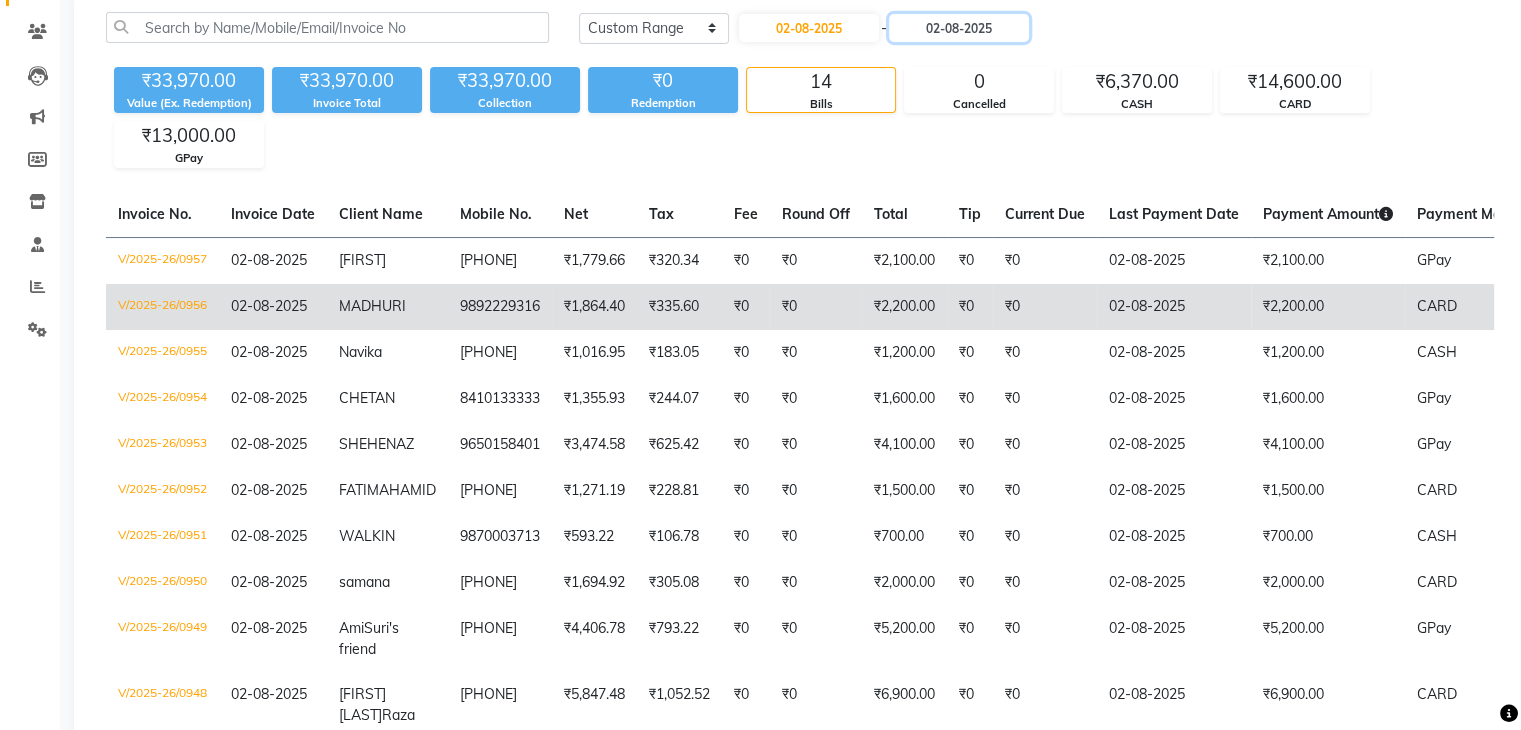scroll, scrollTop: 0, scrollLeft: 0, axis: both 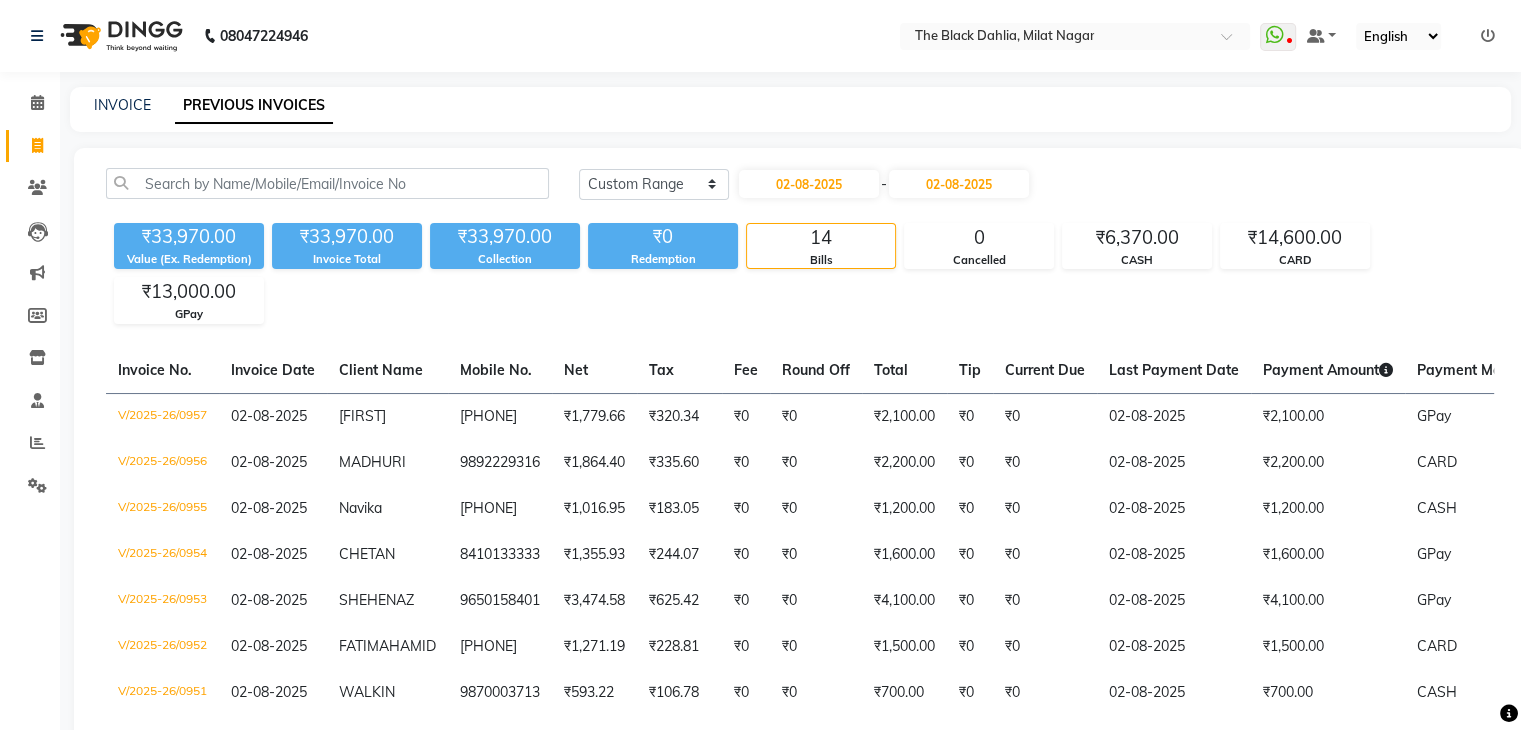 click on "02-08-2025 - 02-08-2025" 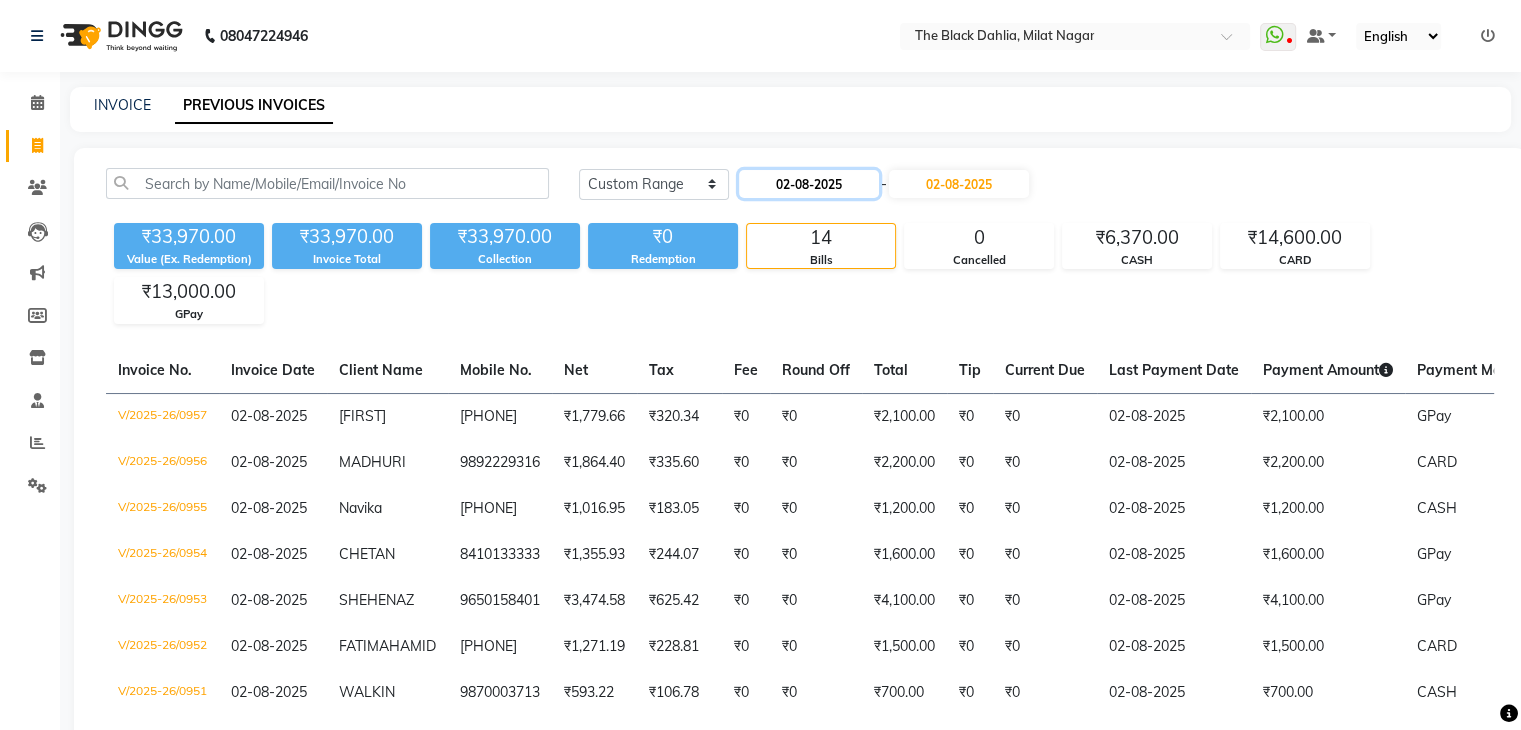 click on "02-08-2025" 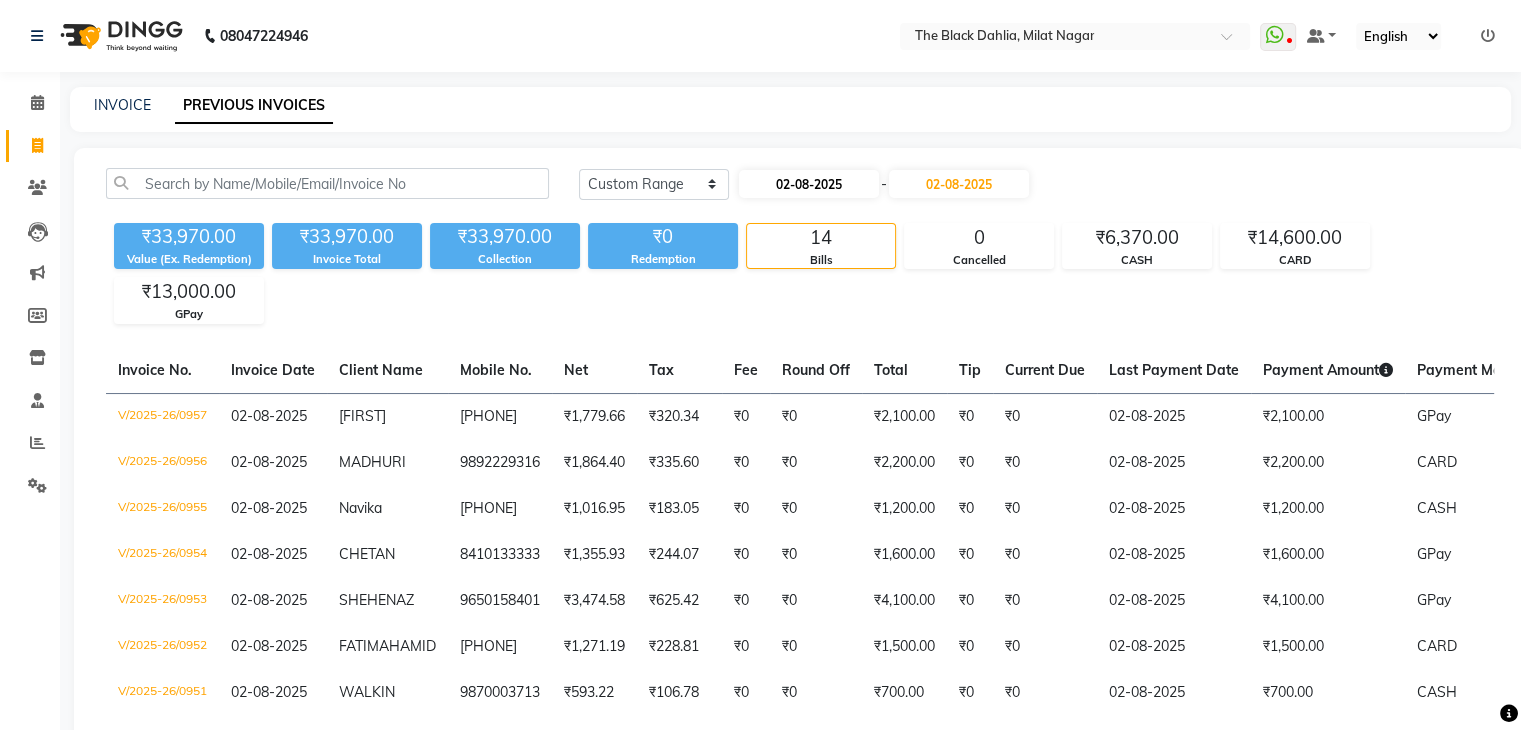 select on "8" 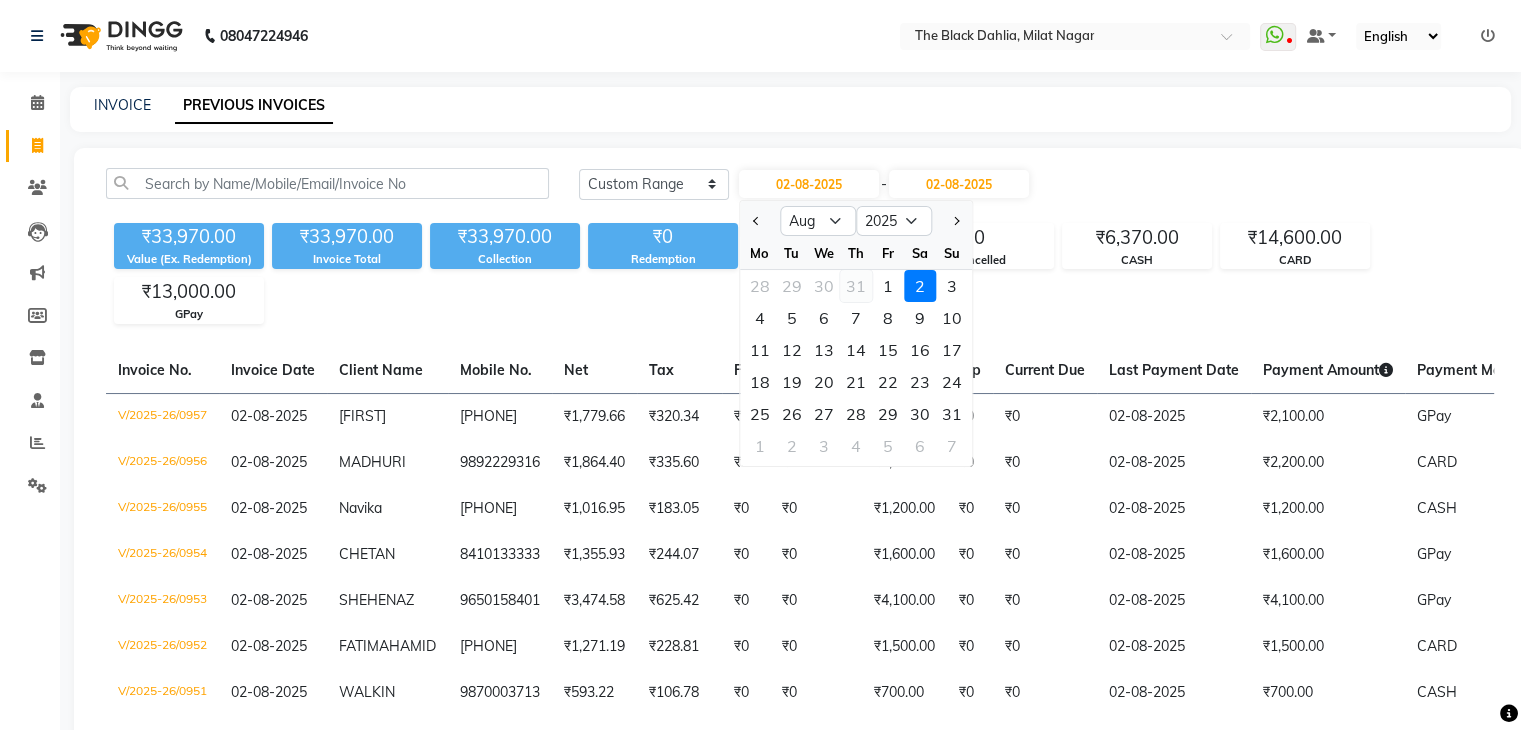 click on "31" 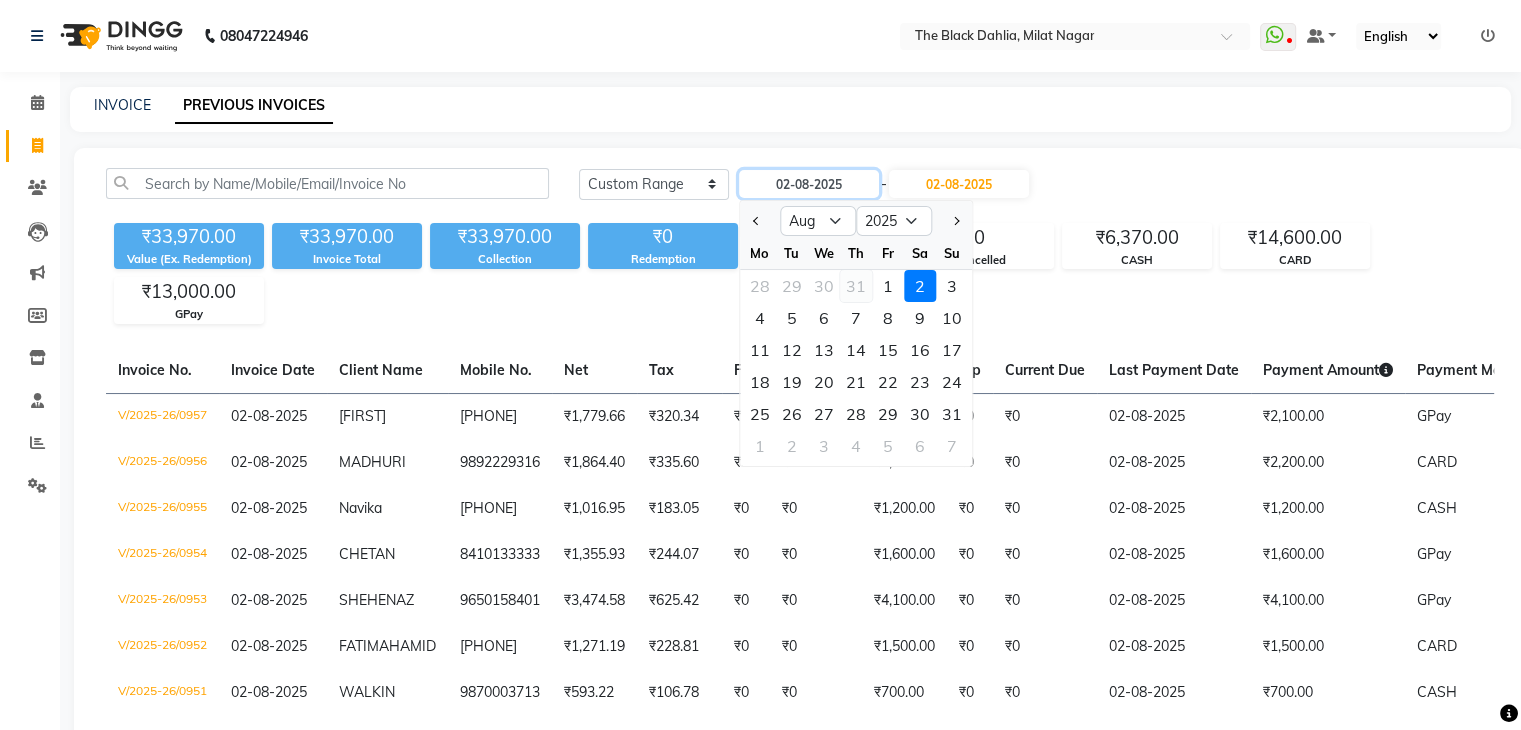 type on "31-07-2025" 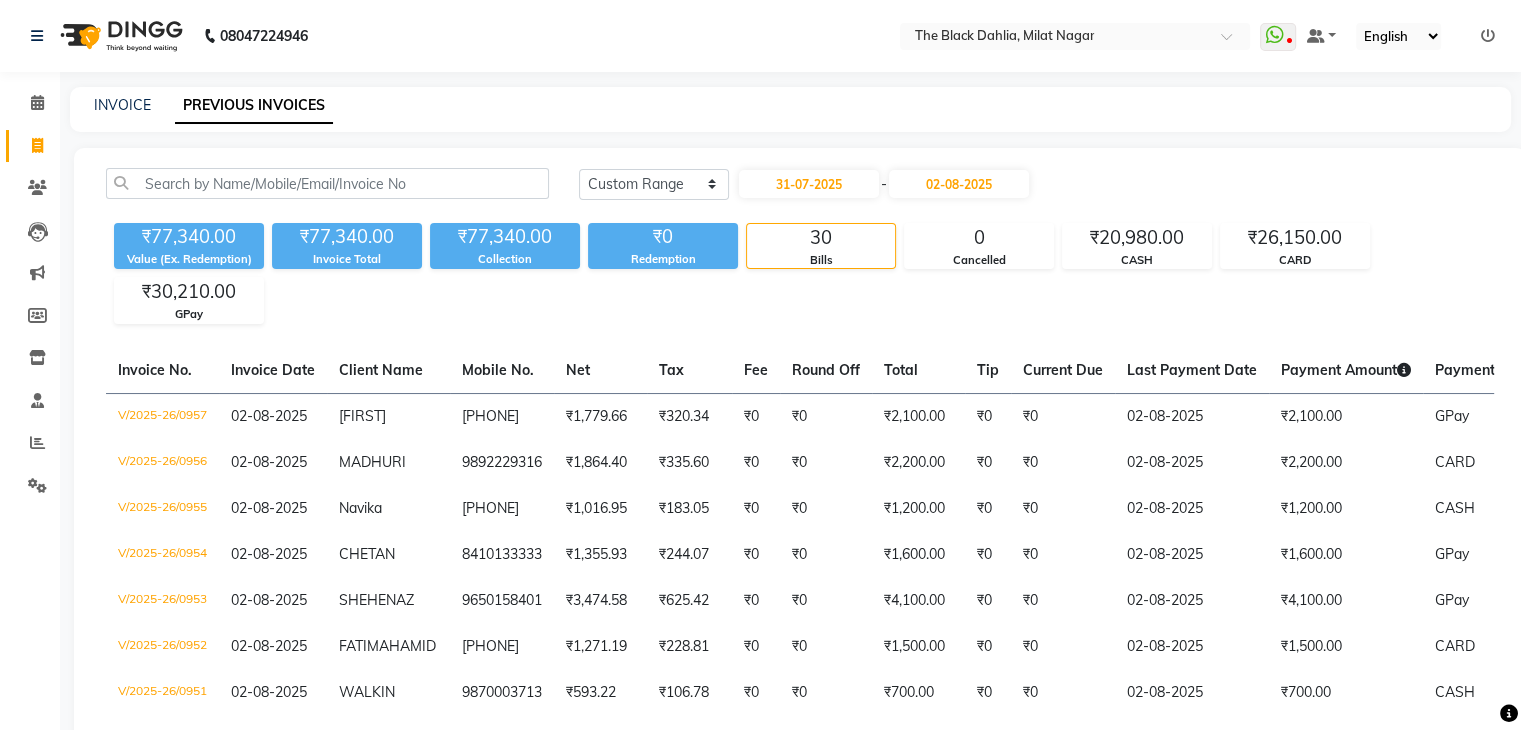 click on "[DATE] - [DATE]" 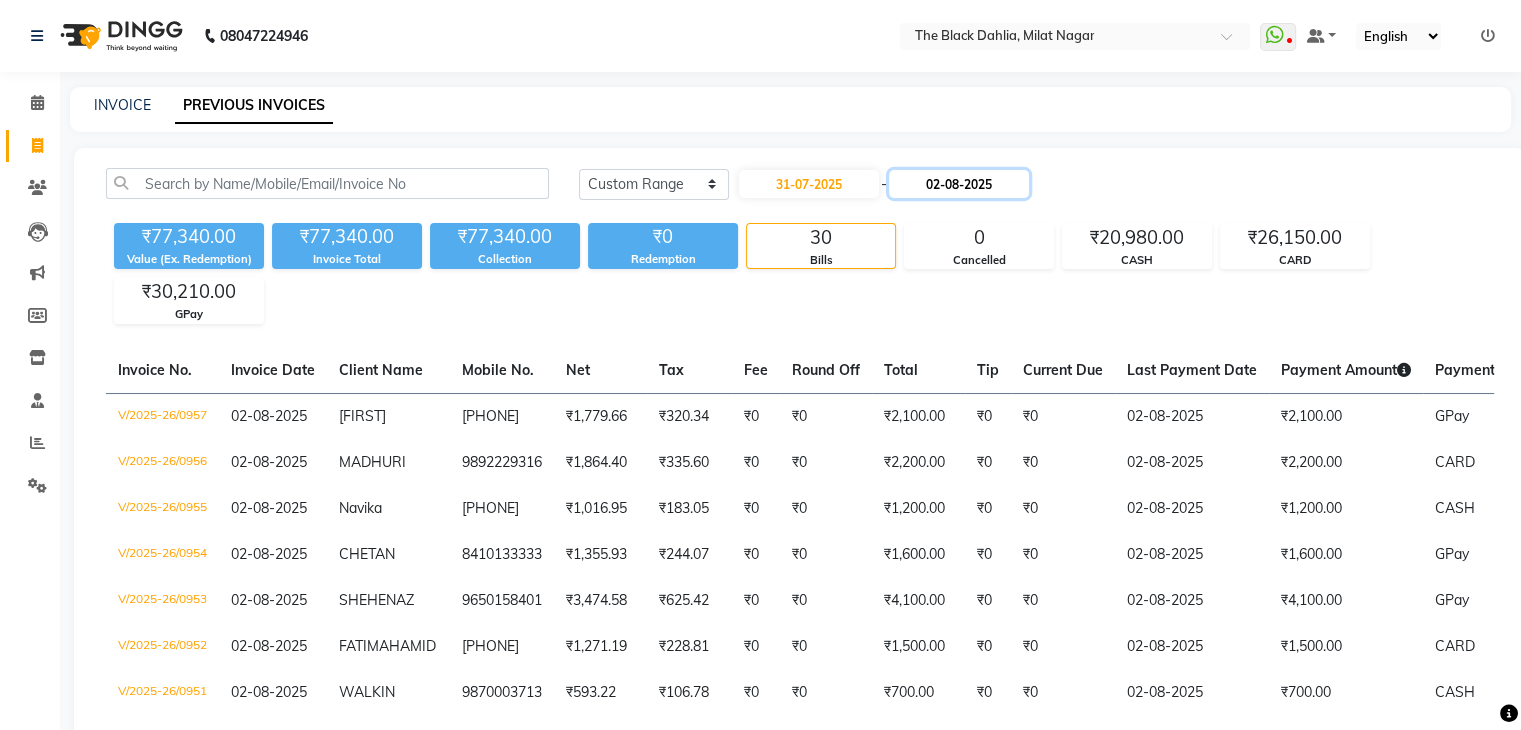 click on "02-08-2025" 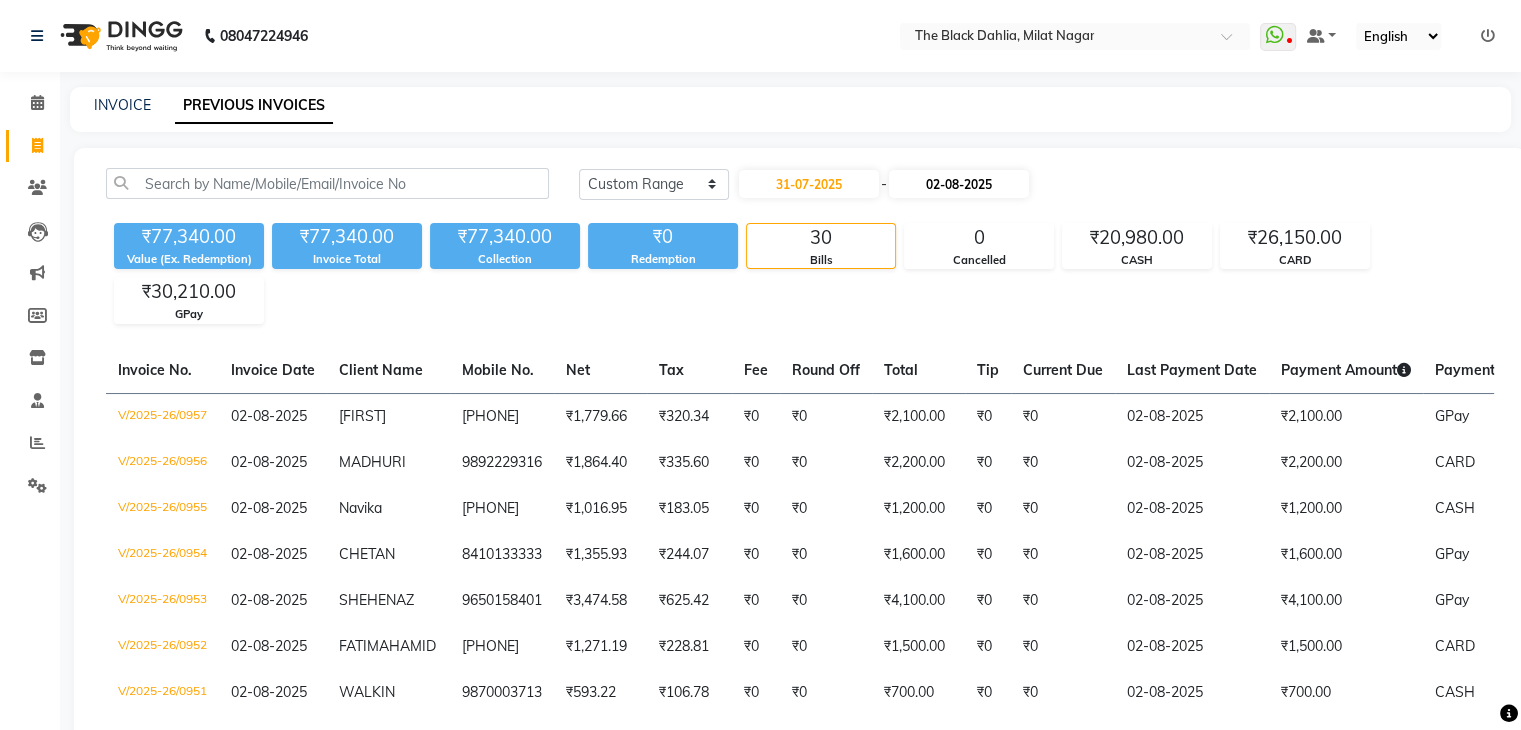 select on "8" 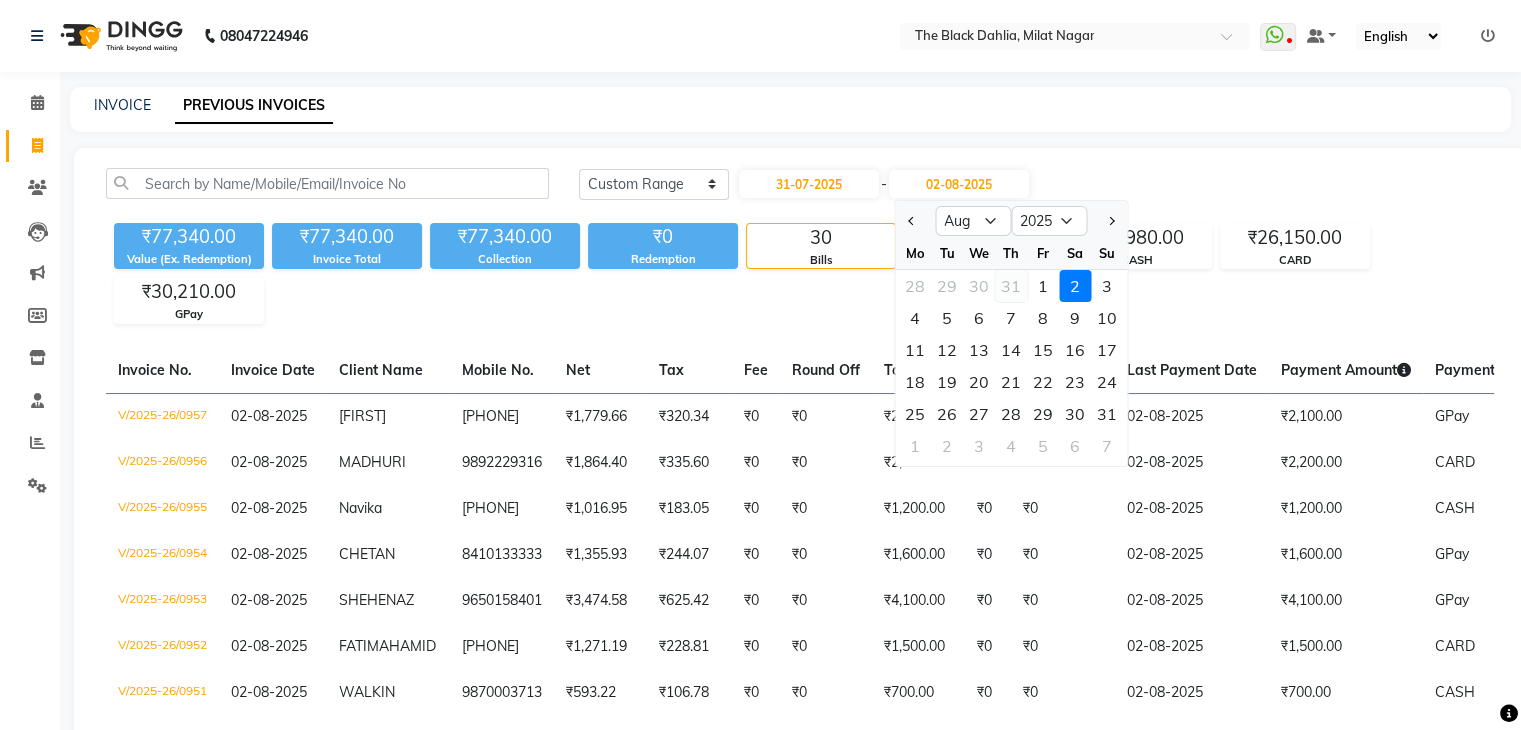 click on "31" 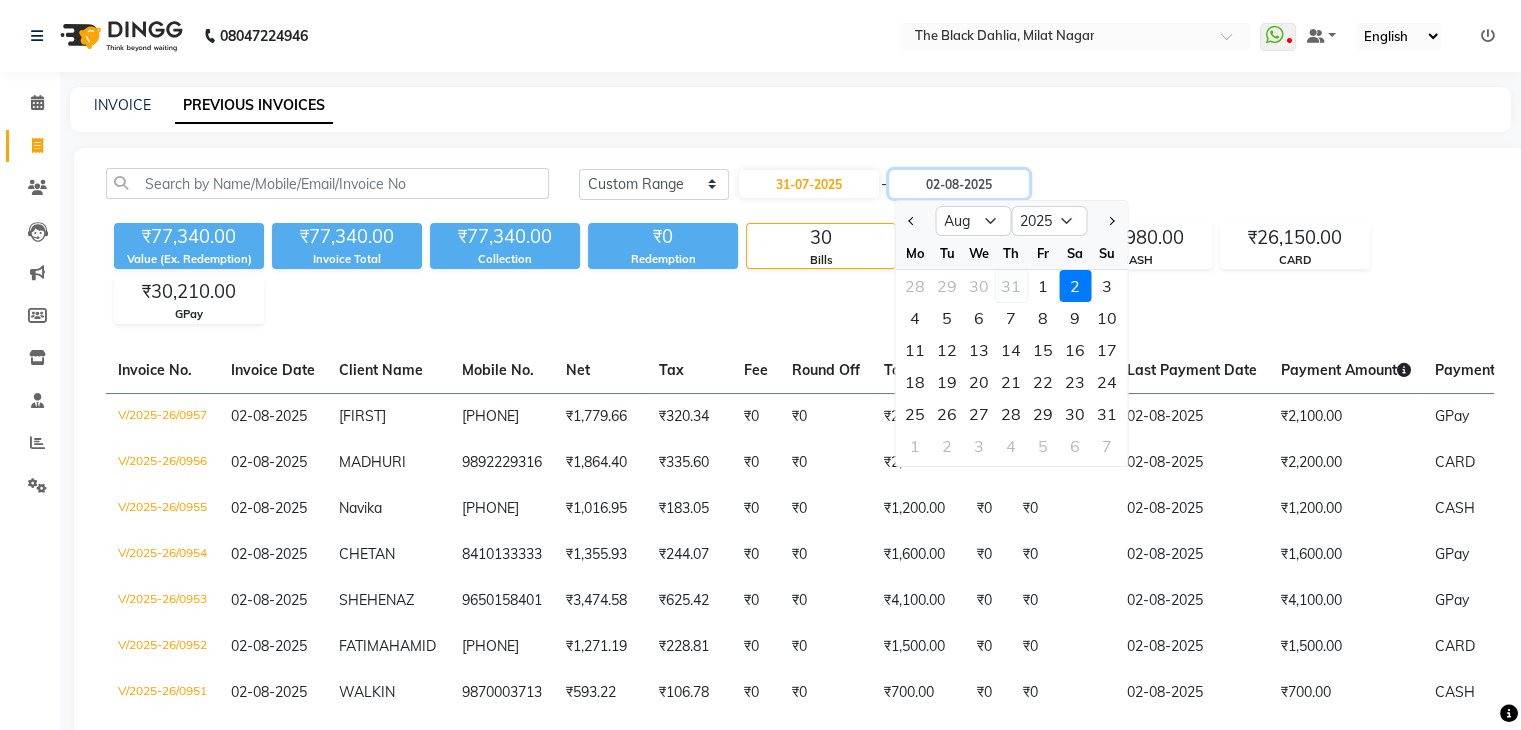 type on "31-07-2025" 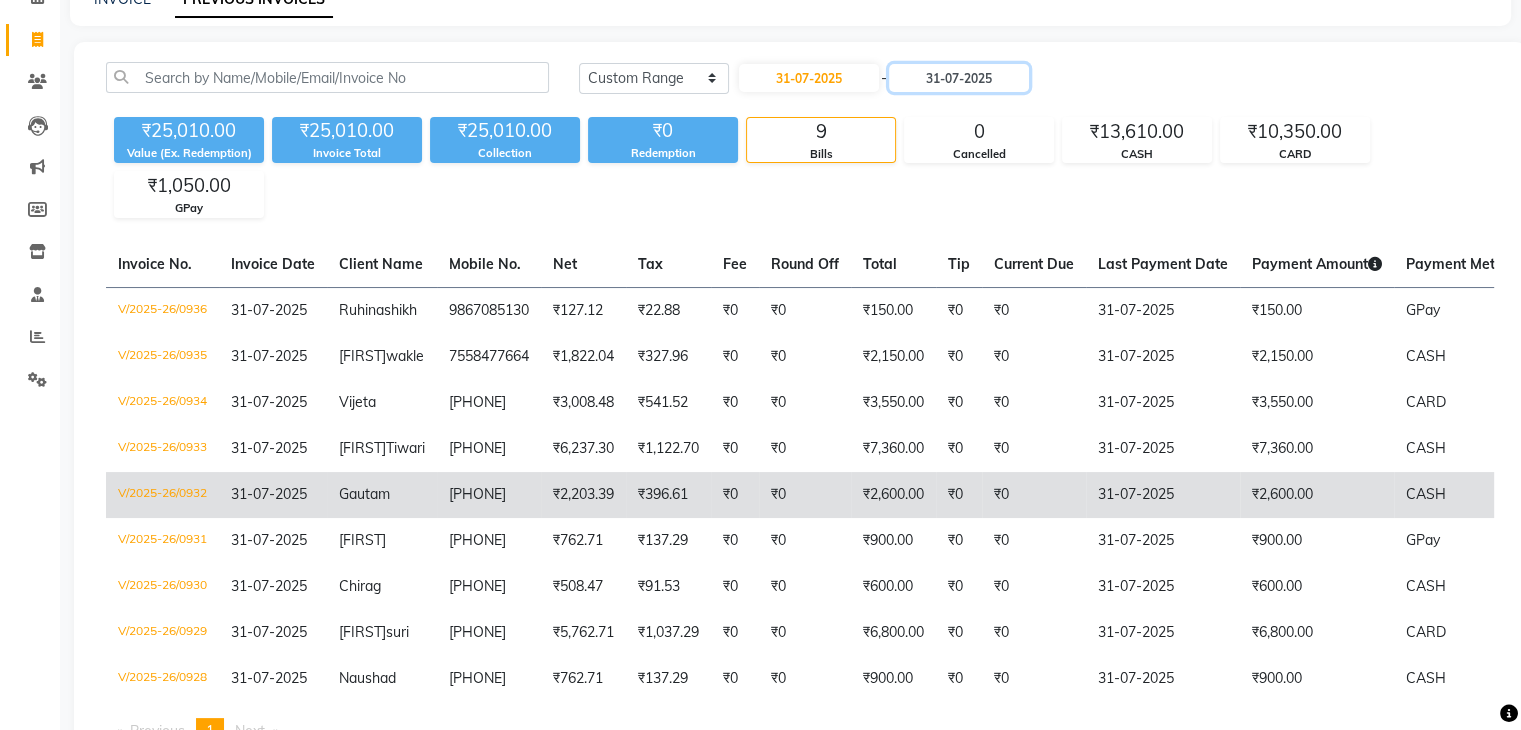scroll, scrollTop: 0, scrollLeft: 0, axis: both 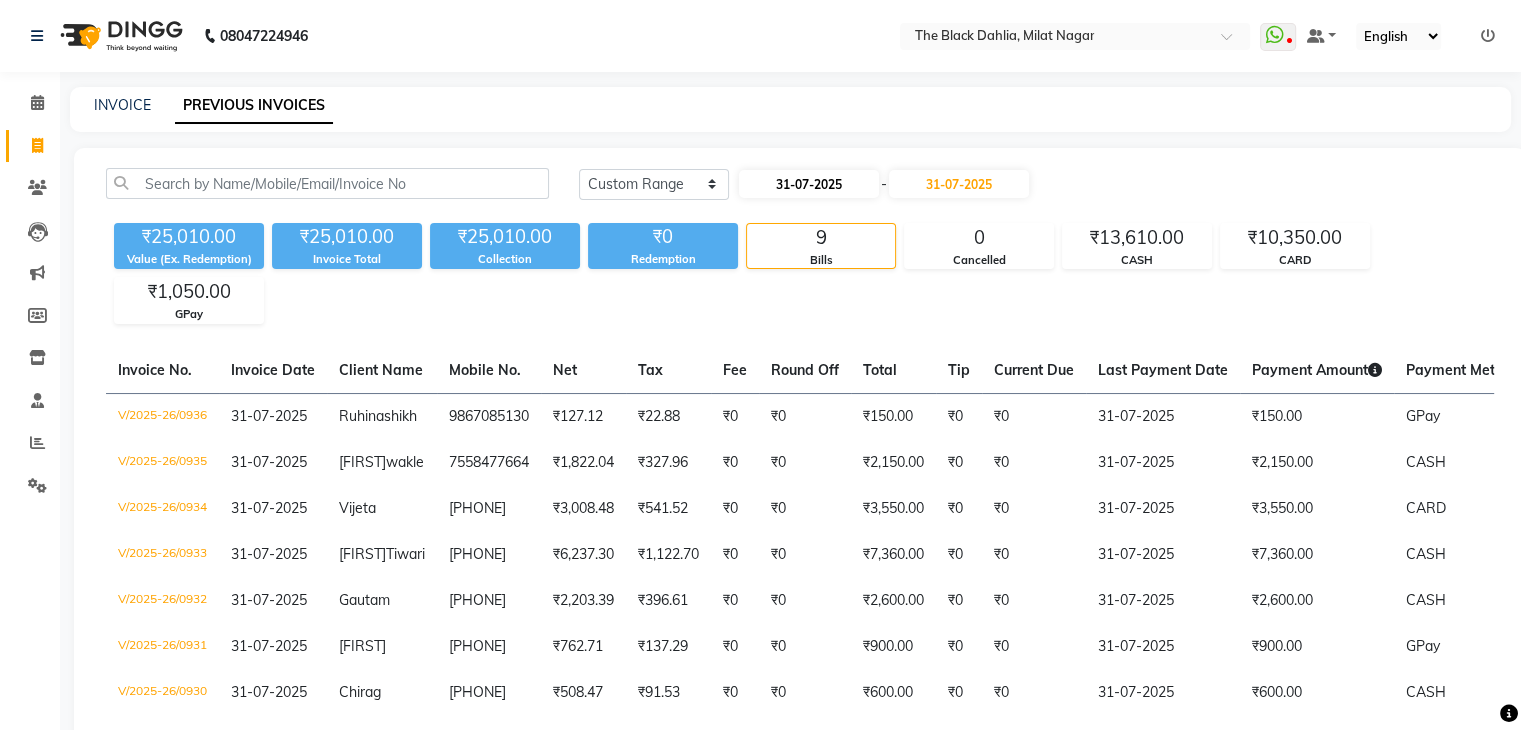 drag, startPoint x: 818, startPoint y: 164, endPoint x: 819, endPoint y: 182, distance: 18.027756 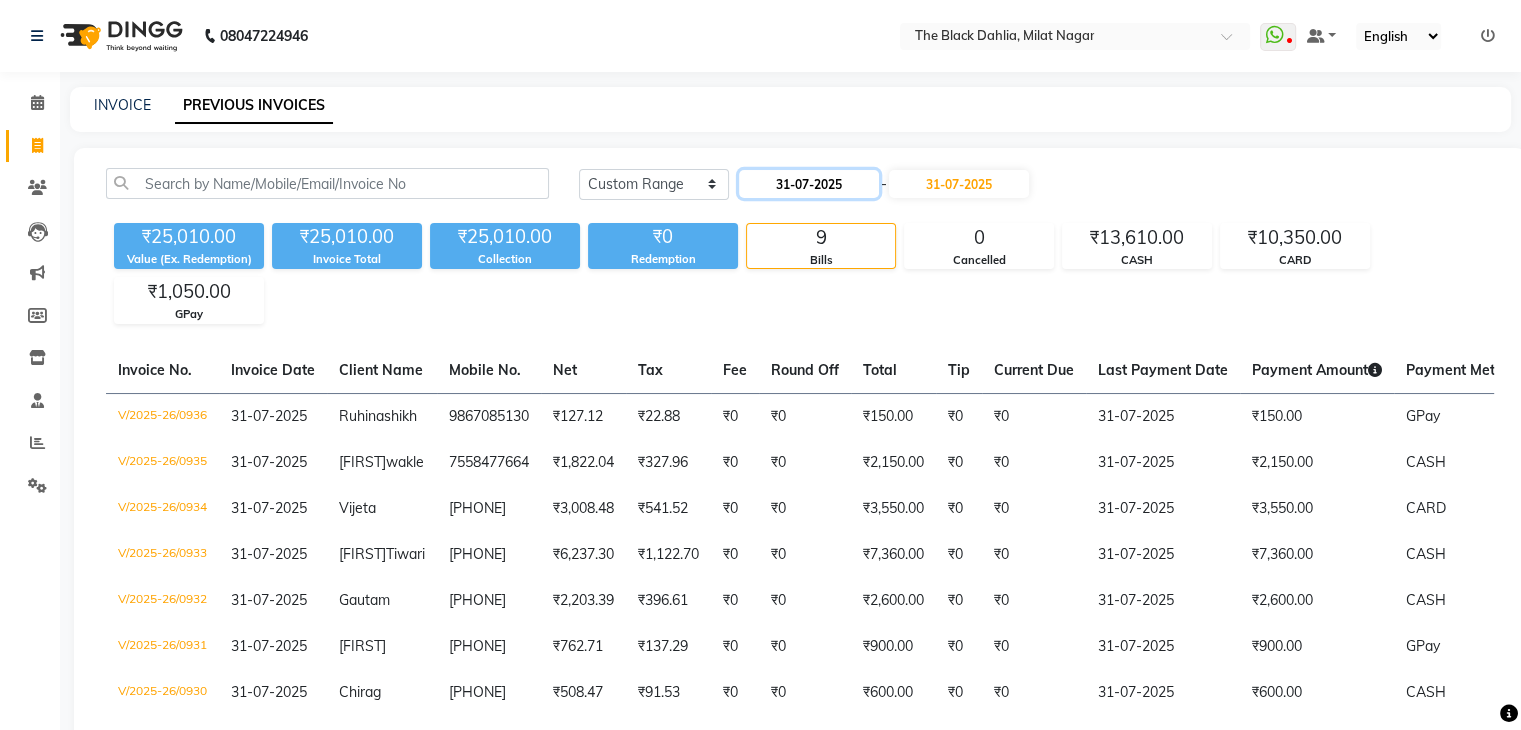 click on "31-07-2025" 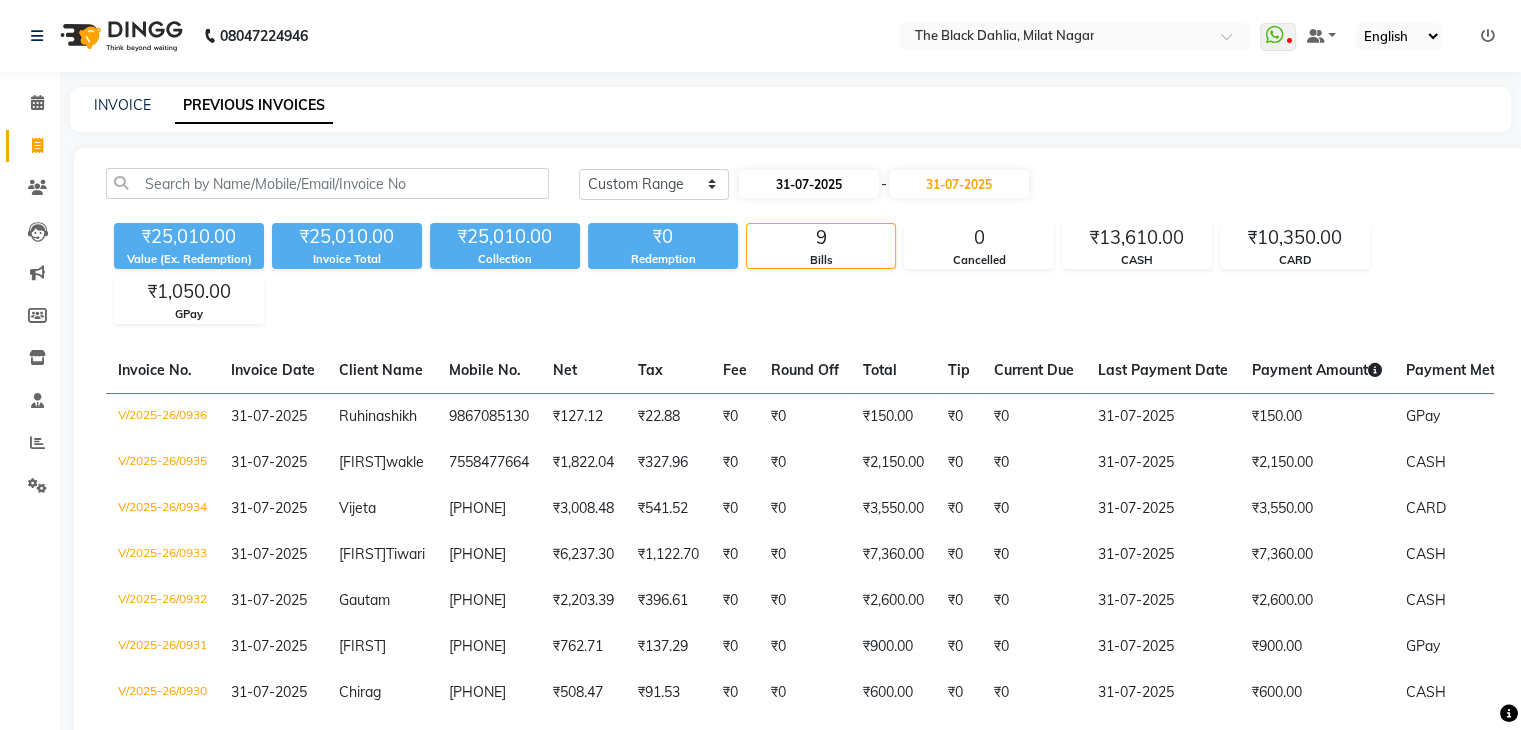 select on "7" 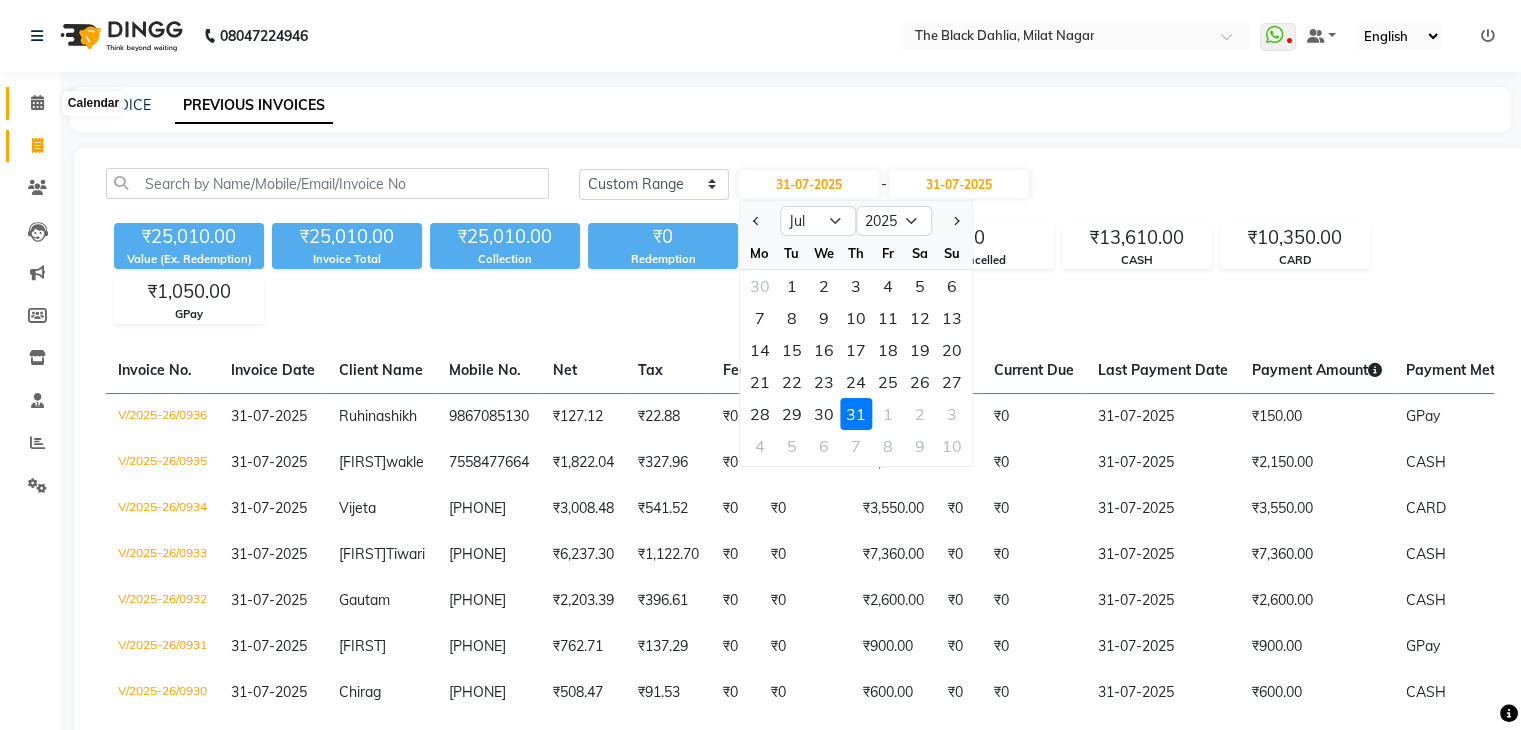 click 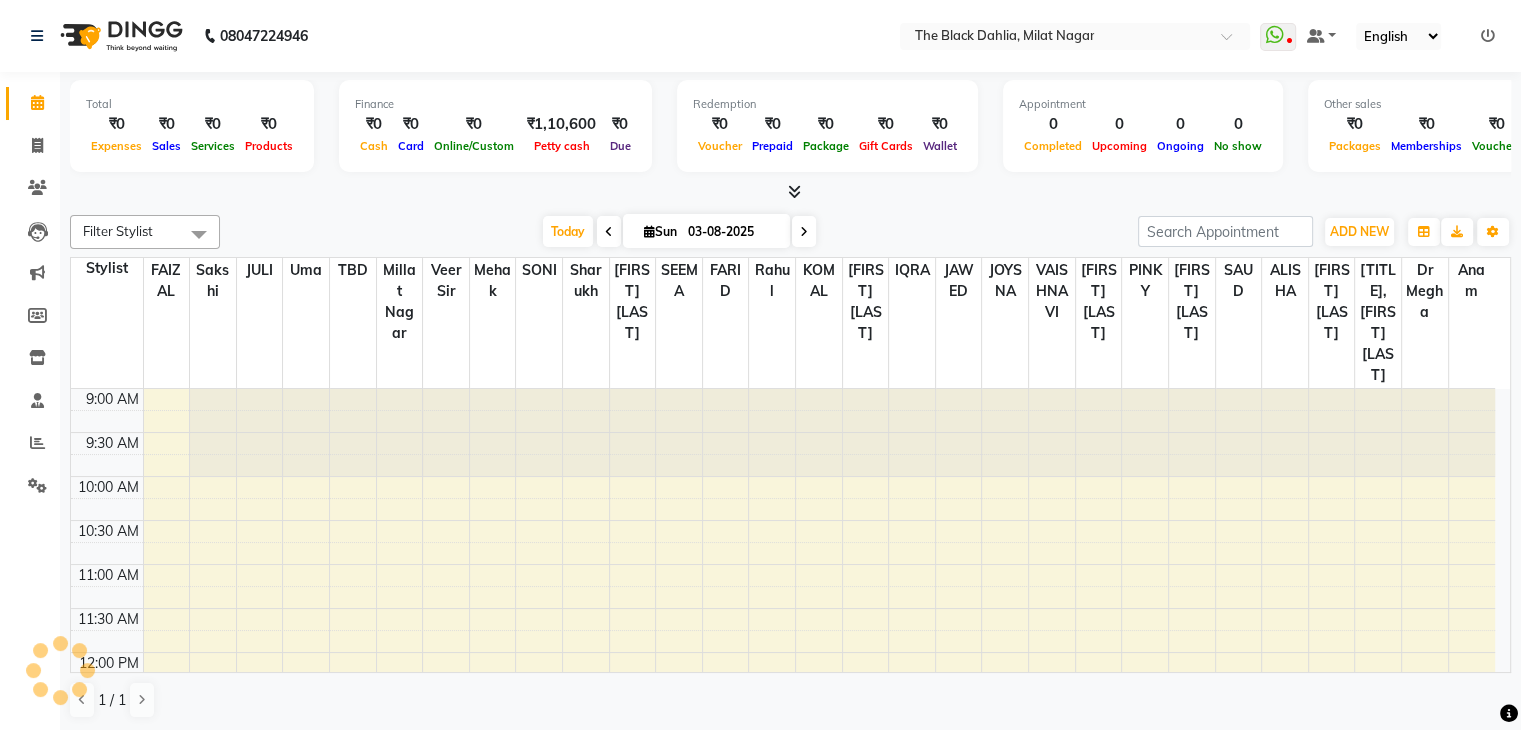 scroll, scrollTop: 0, scrollLeft: 0, axis: both 